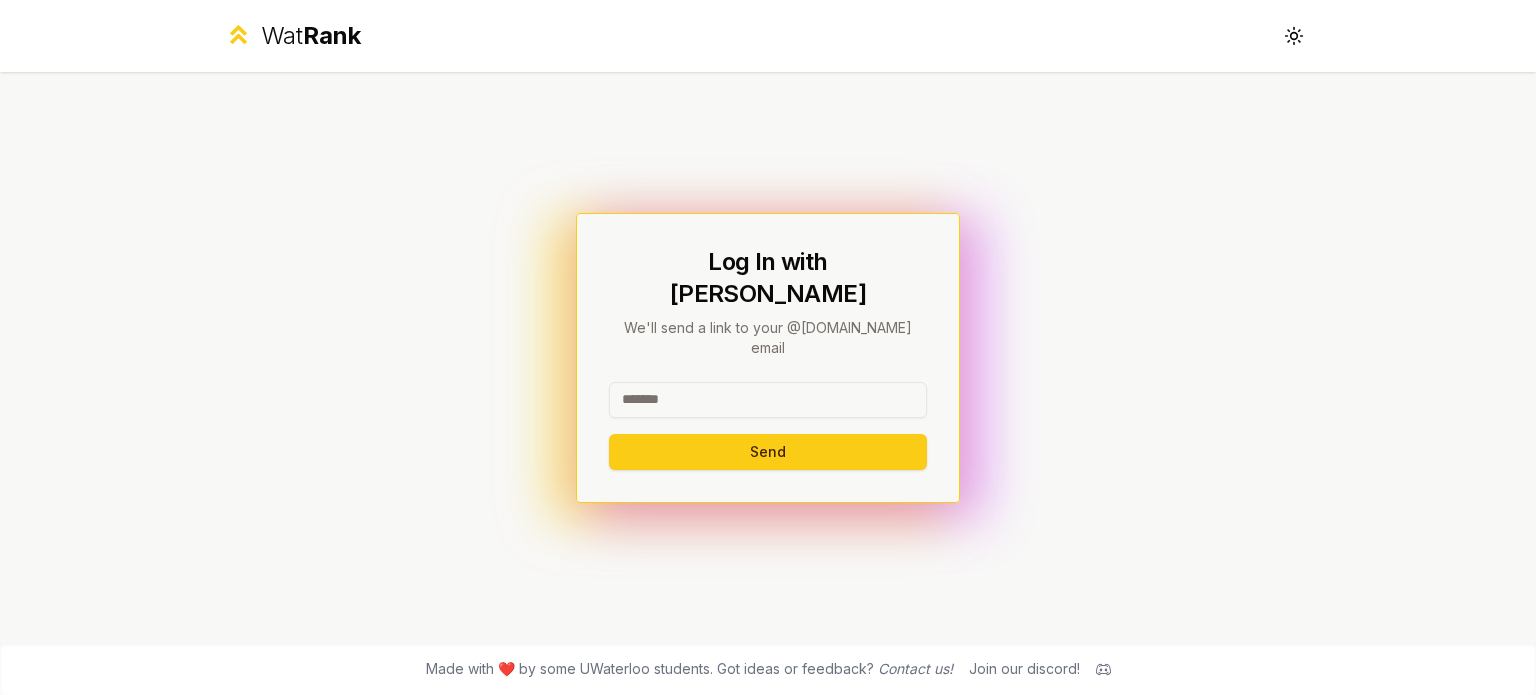 scroll, scrollTop: 0, scrollLeft: 0, axis: both 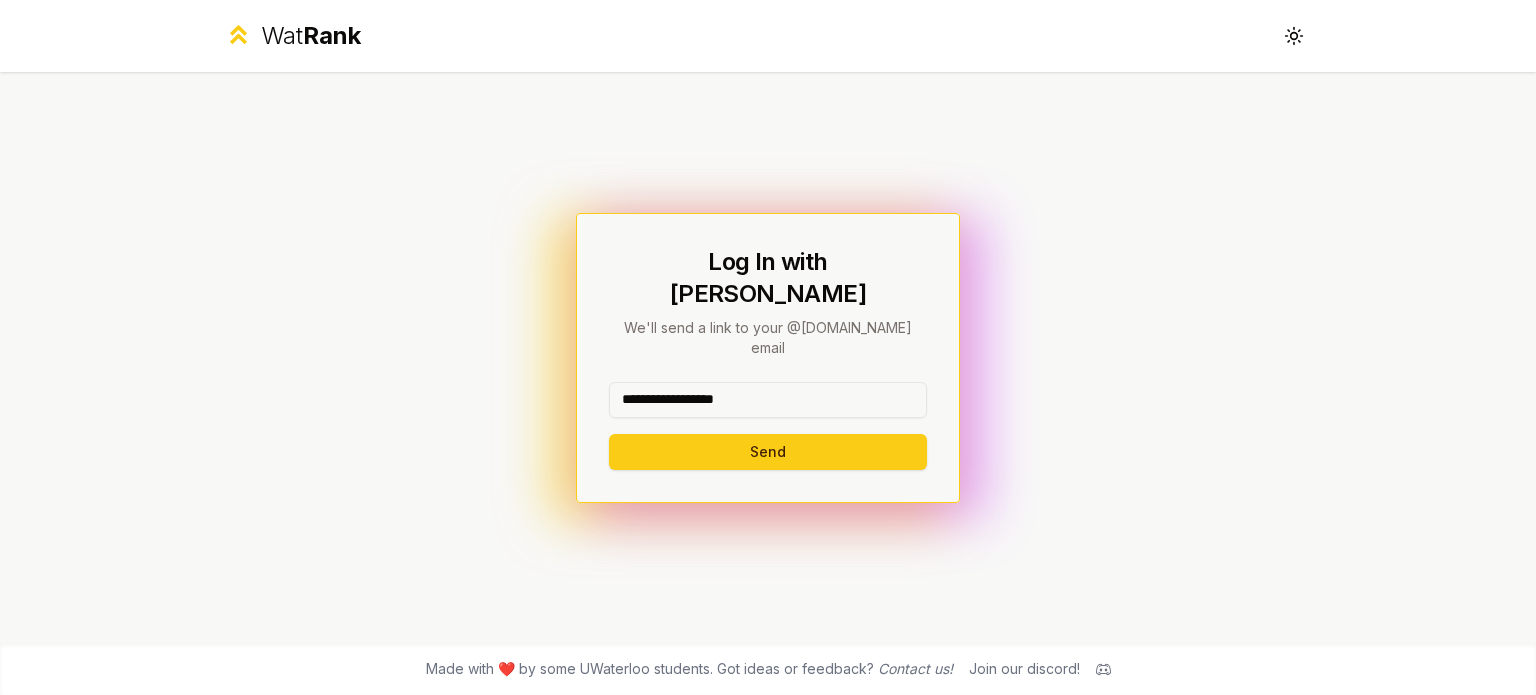 click on "Send" at bounding box center (768, 452) 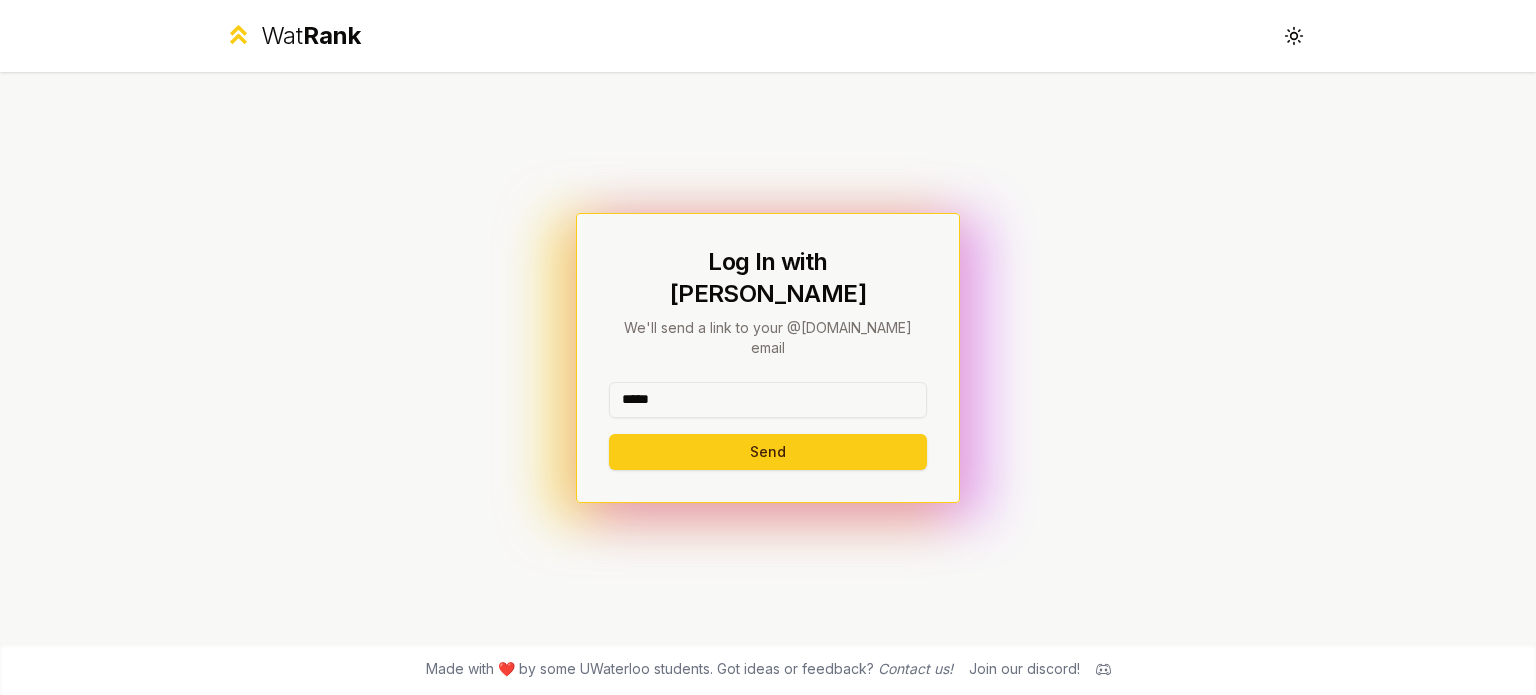 type on "*****" 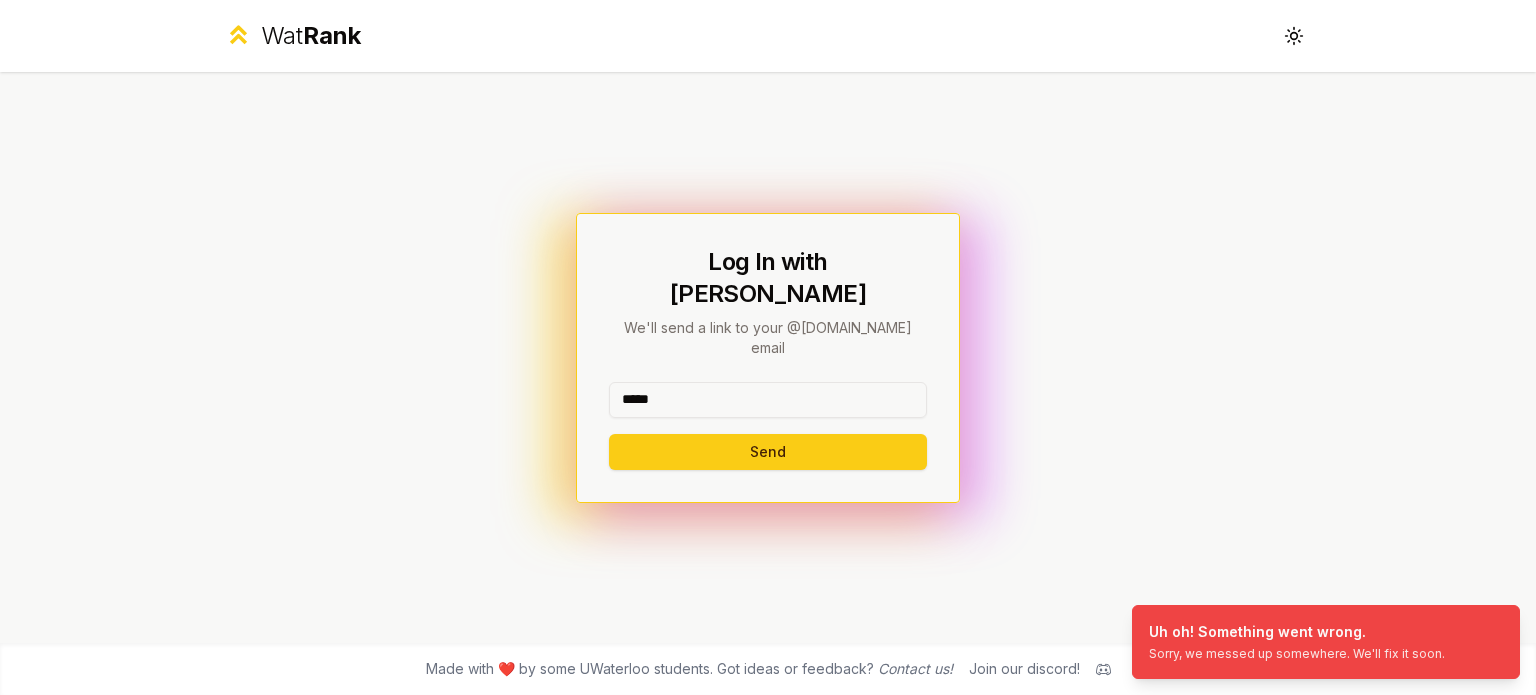 click on "*****" at bounding box center (768, 400) 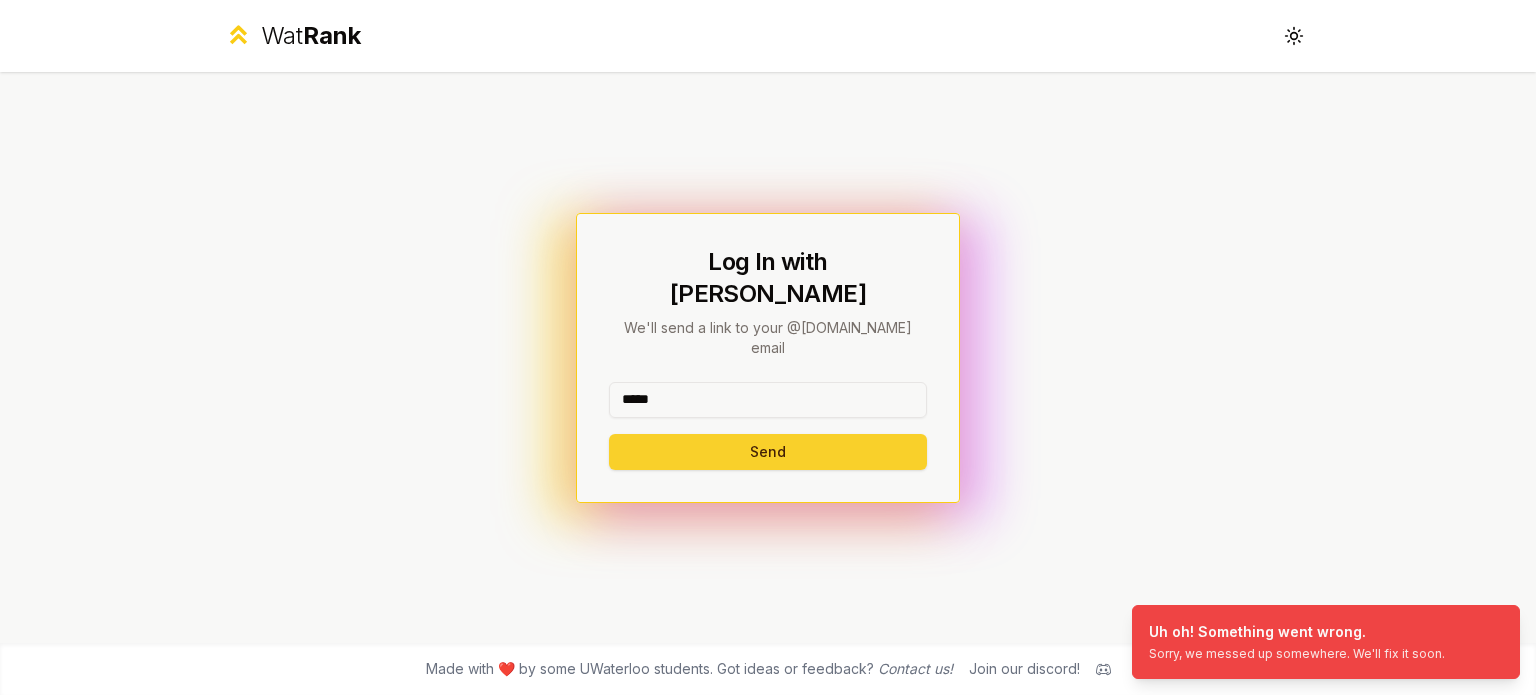 click on "Send" at bounding box center (768, 452) 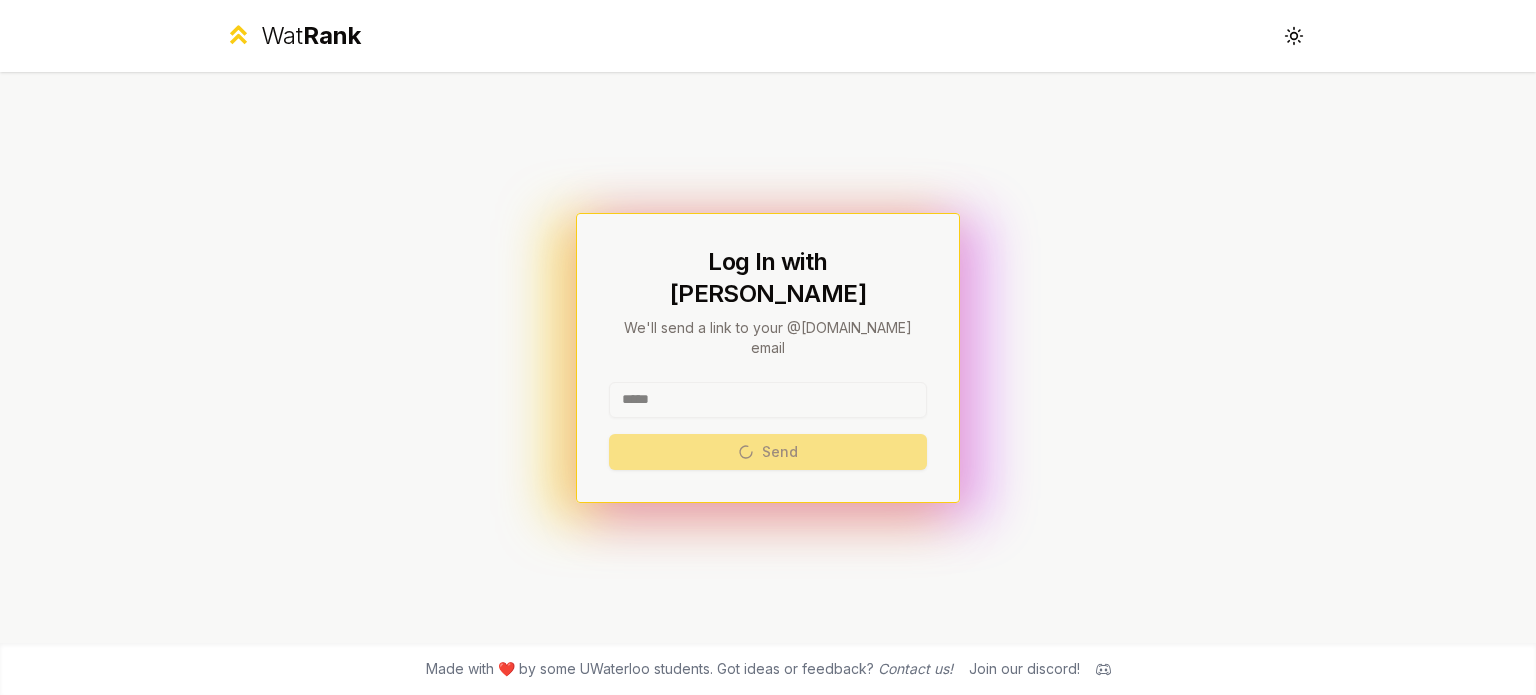 click on "Wat Rank Toggle theme" at bounding box center (768, 36) 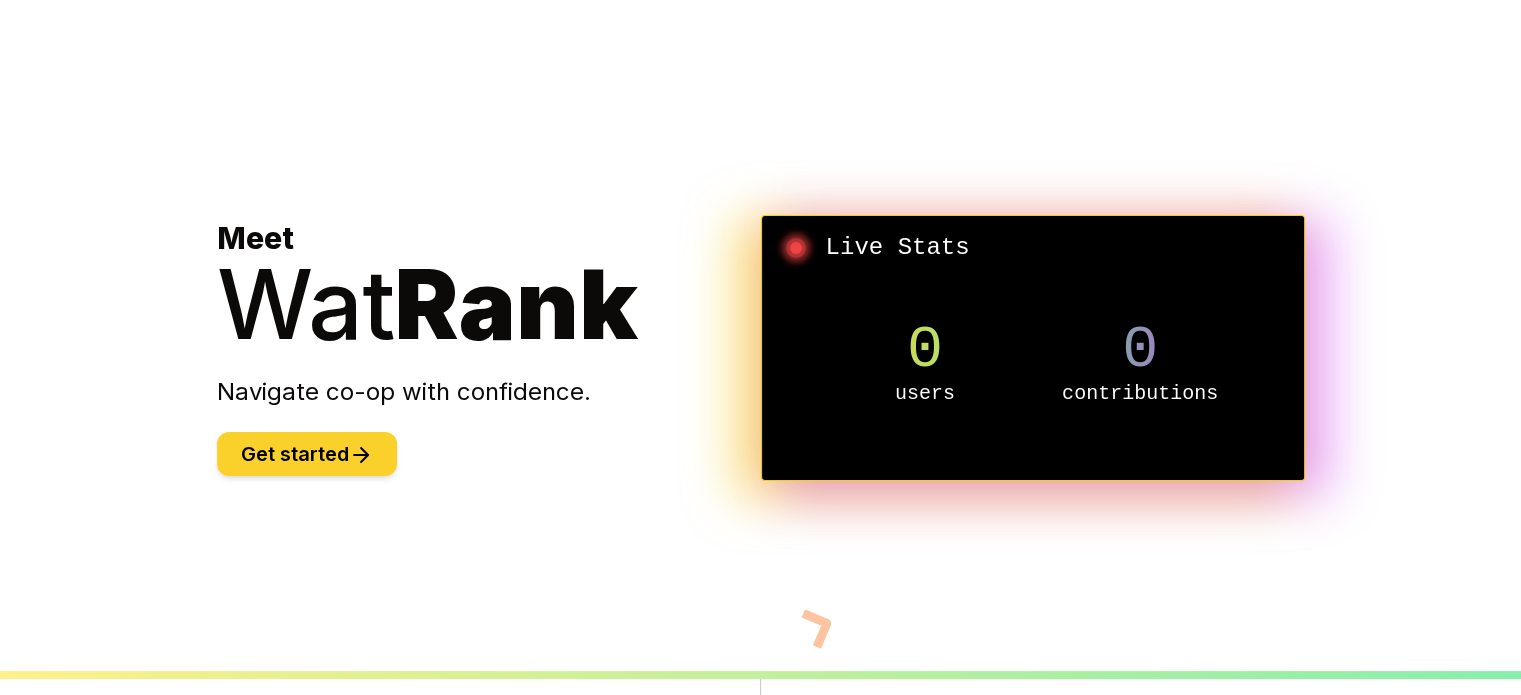 click on "Get started" at bounding box center (307, 454) 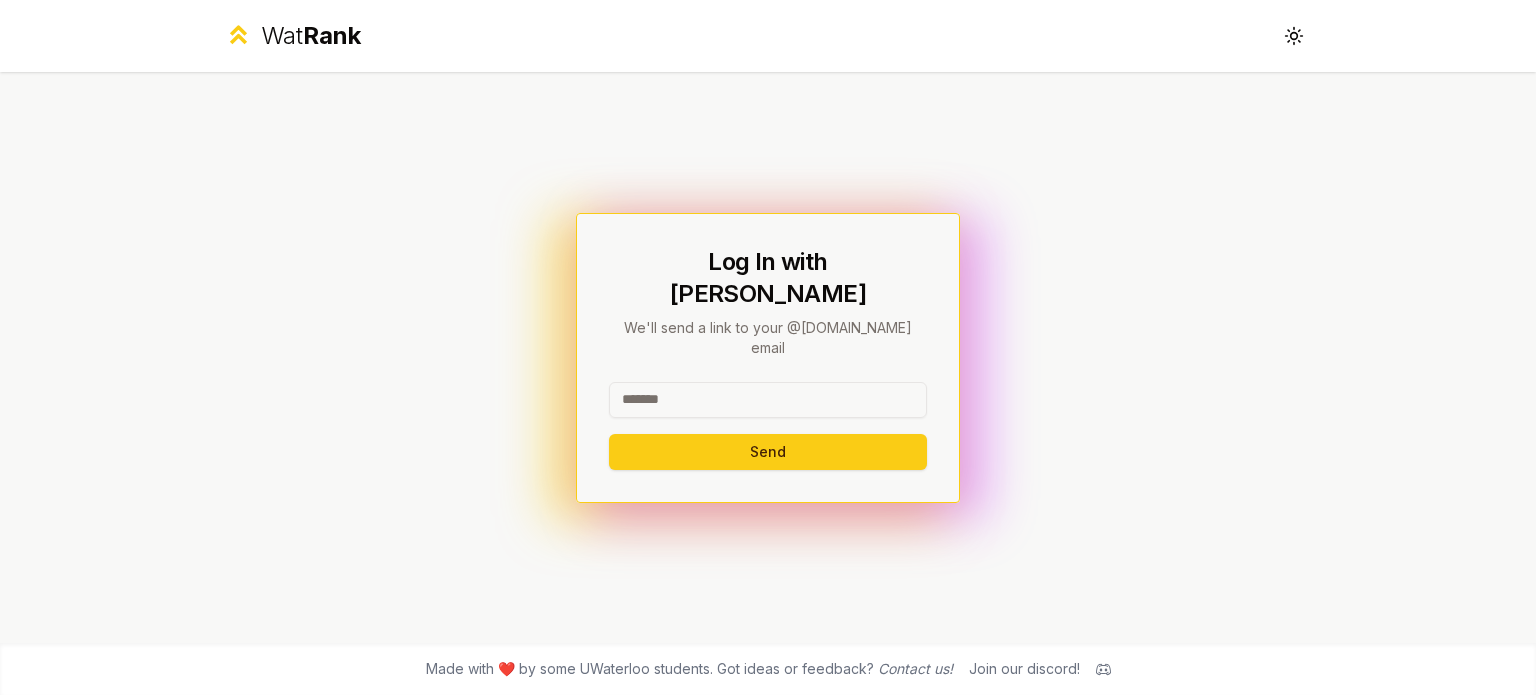 click at bounding box center (768, 400) 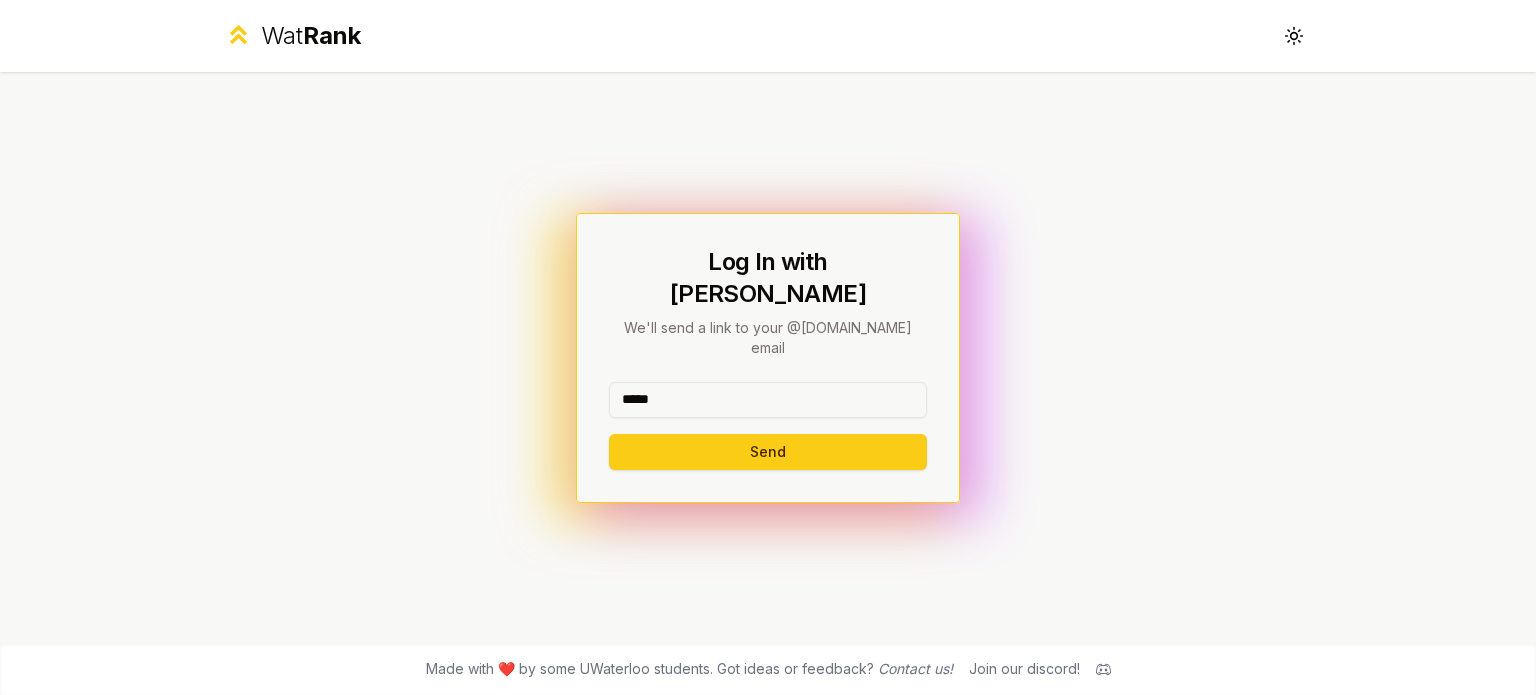 type on "*****" 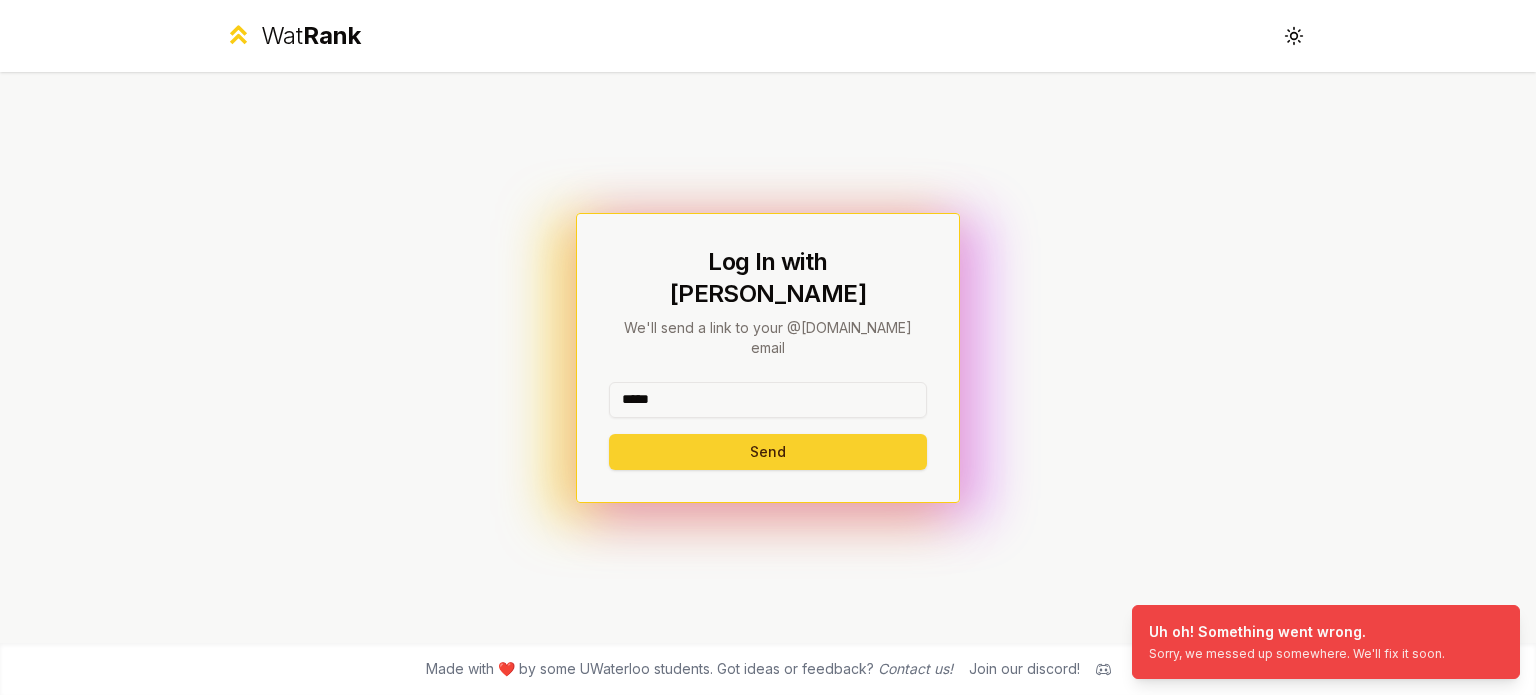 click on "Send" at bounding box center [768, 452] 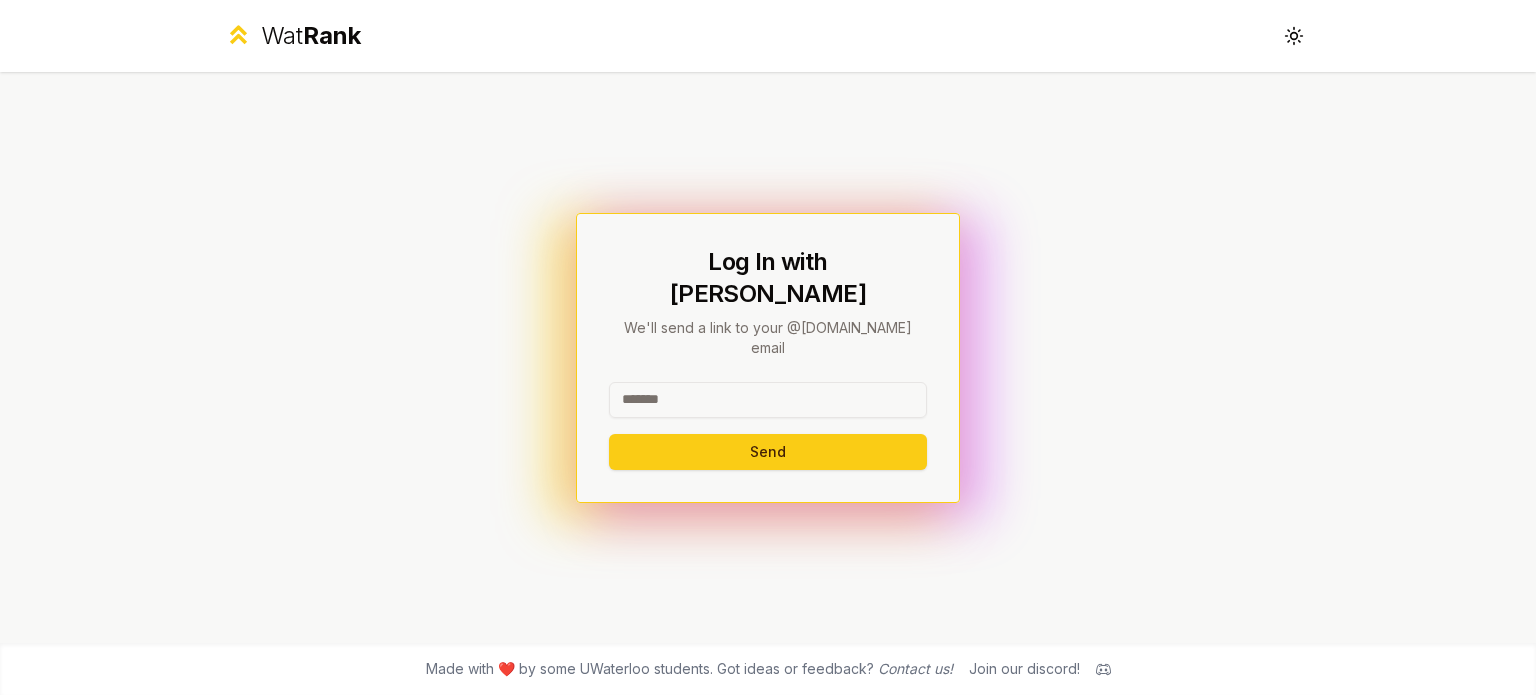 scroll, scrollTop: 0, scrollLeft: 0, axis: both 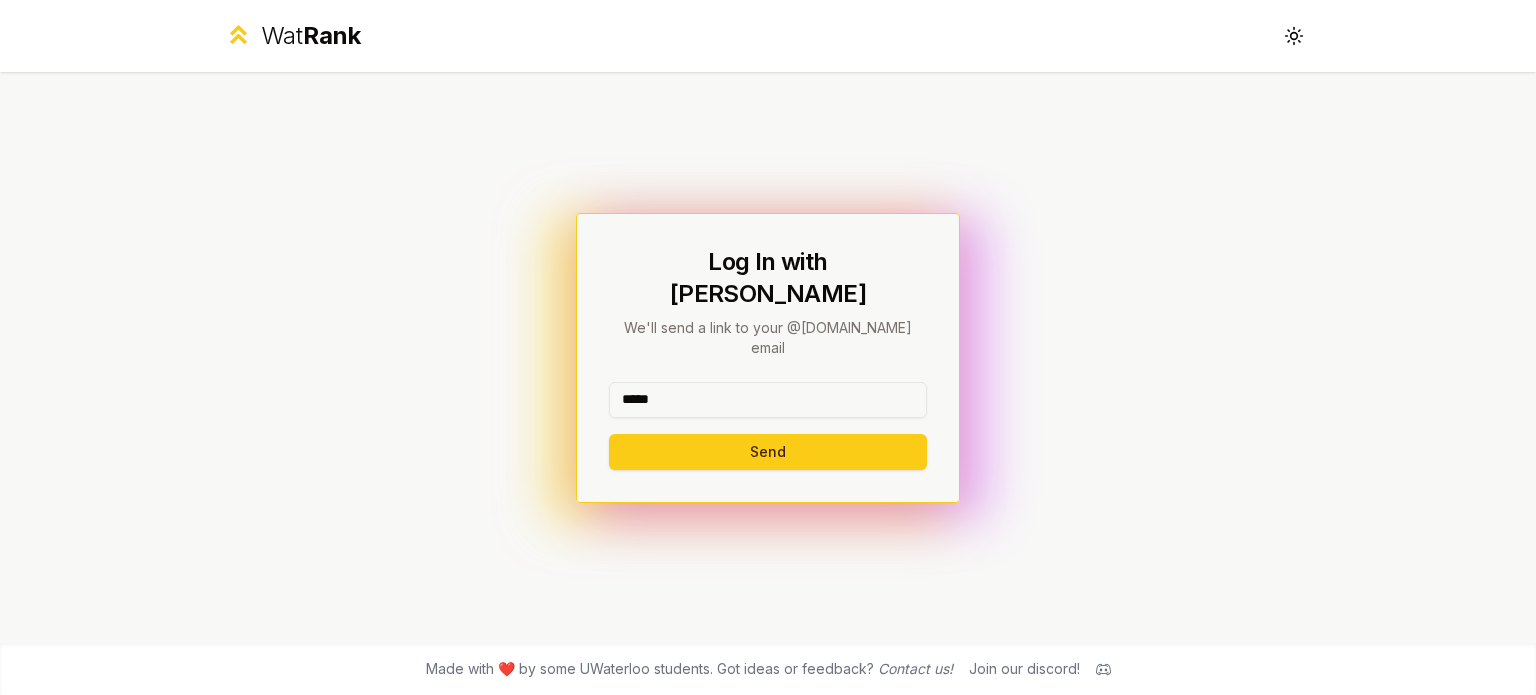 type on "*****" 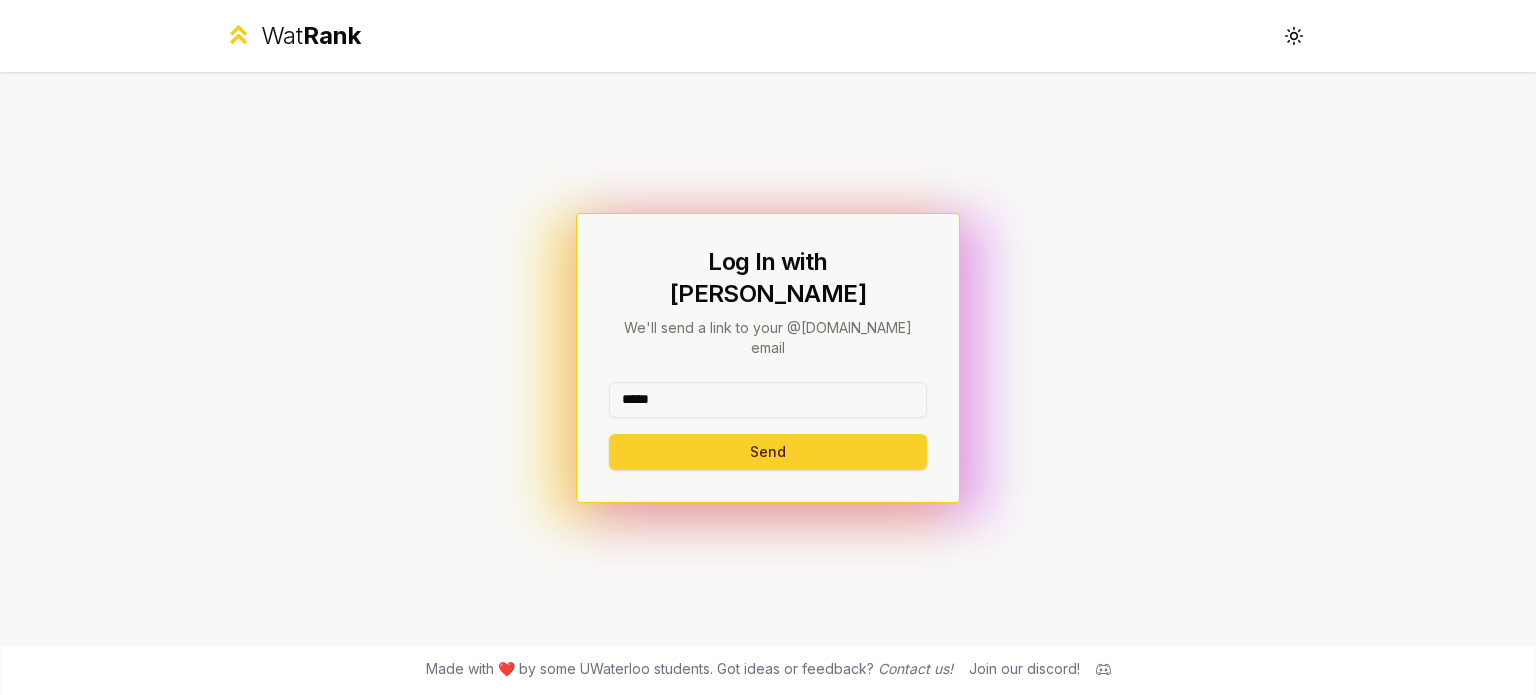 click on "Send" at bounding box center (768, 452) 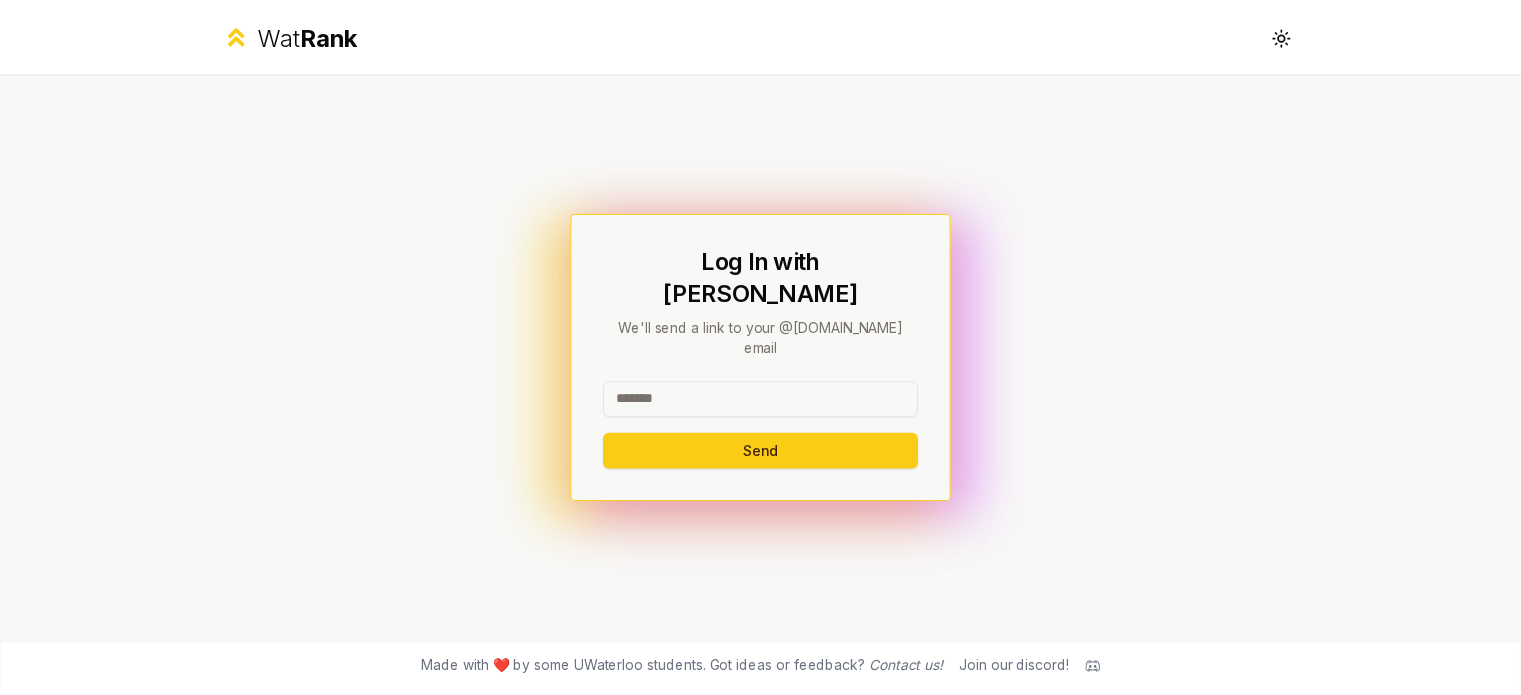 scroll, scrollTop: 0, scrollLeft: 0, axis: both 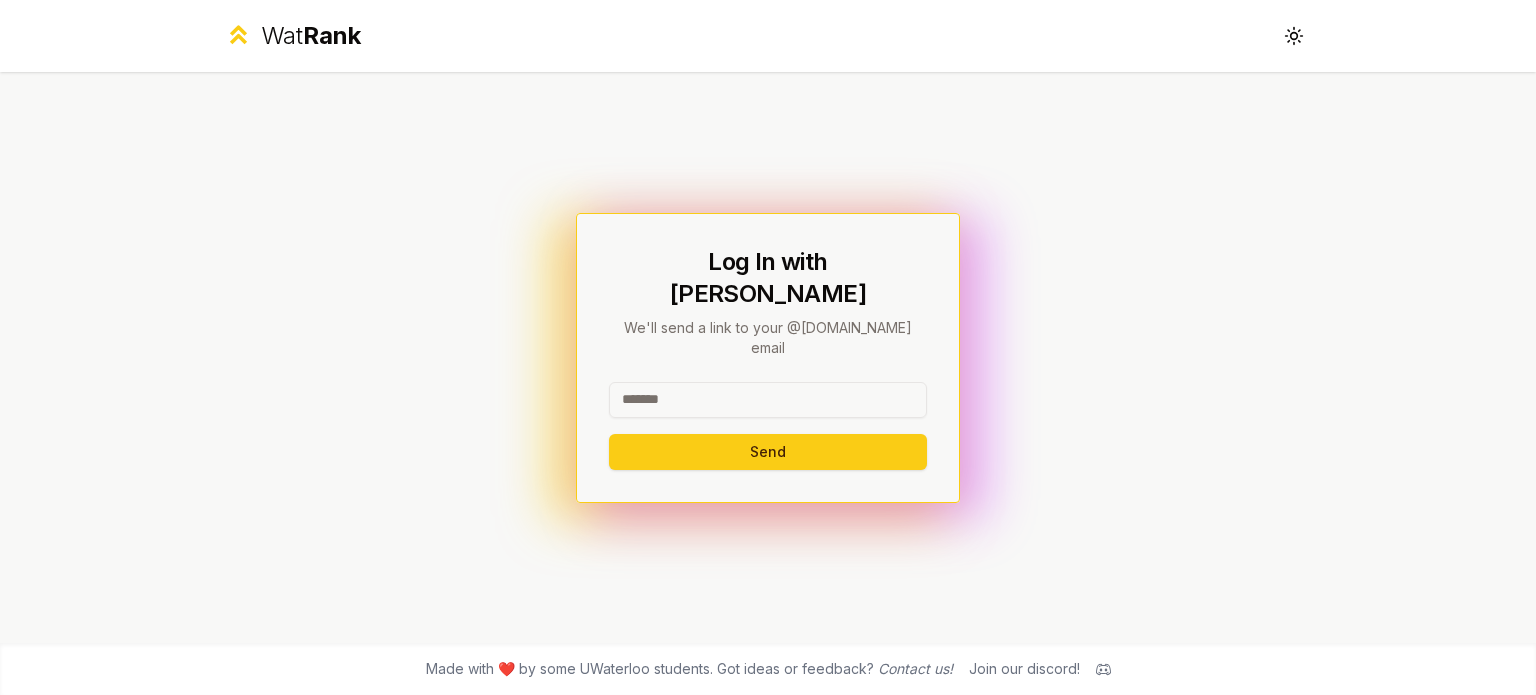 click at bounding box center (768, 400) 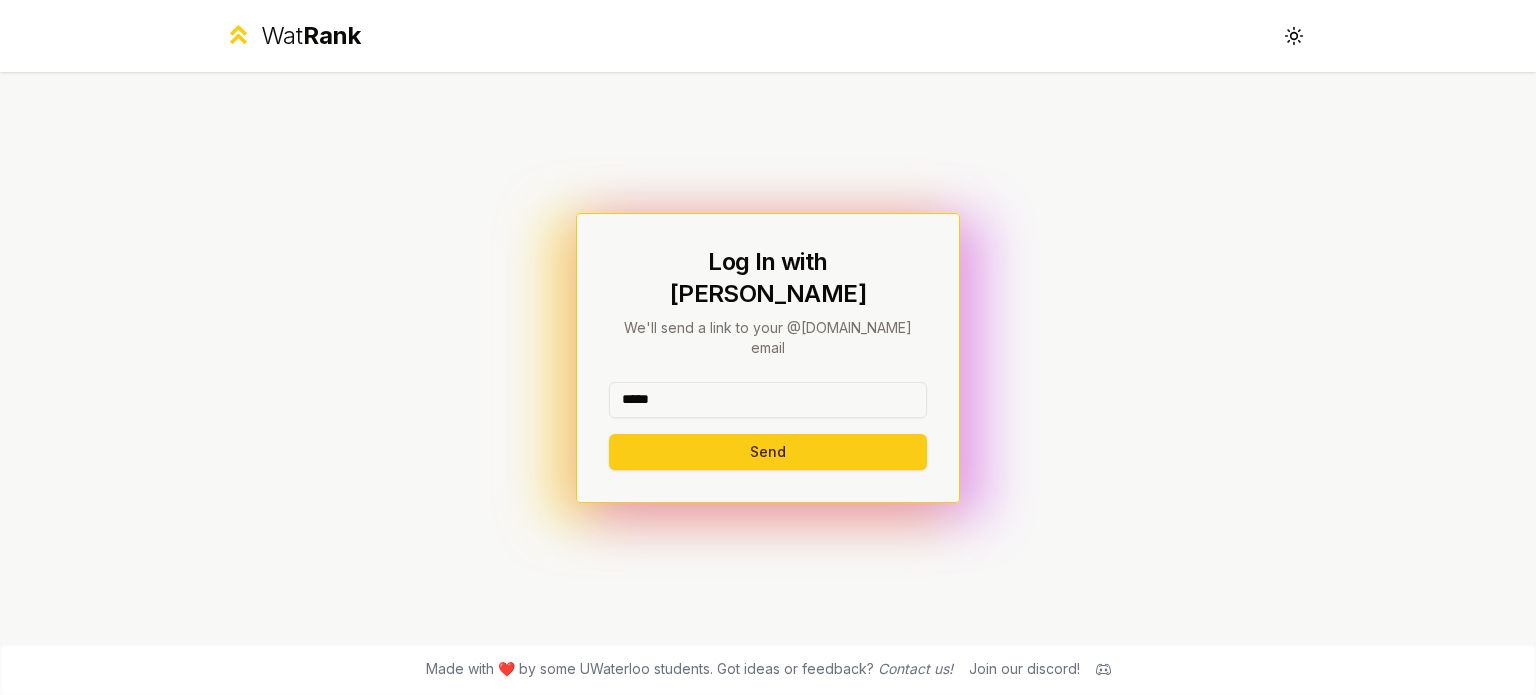 type on "*****" 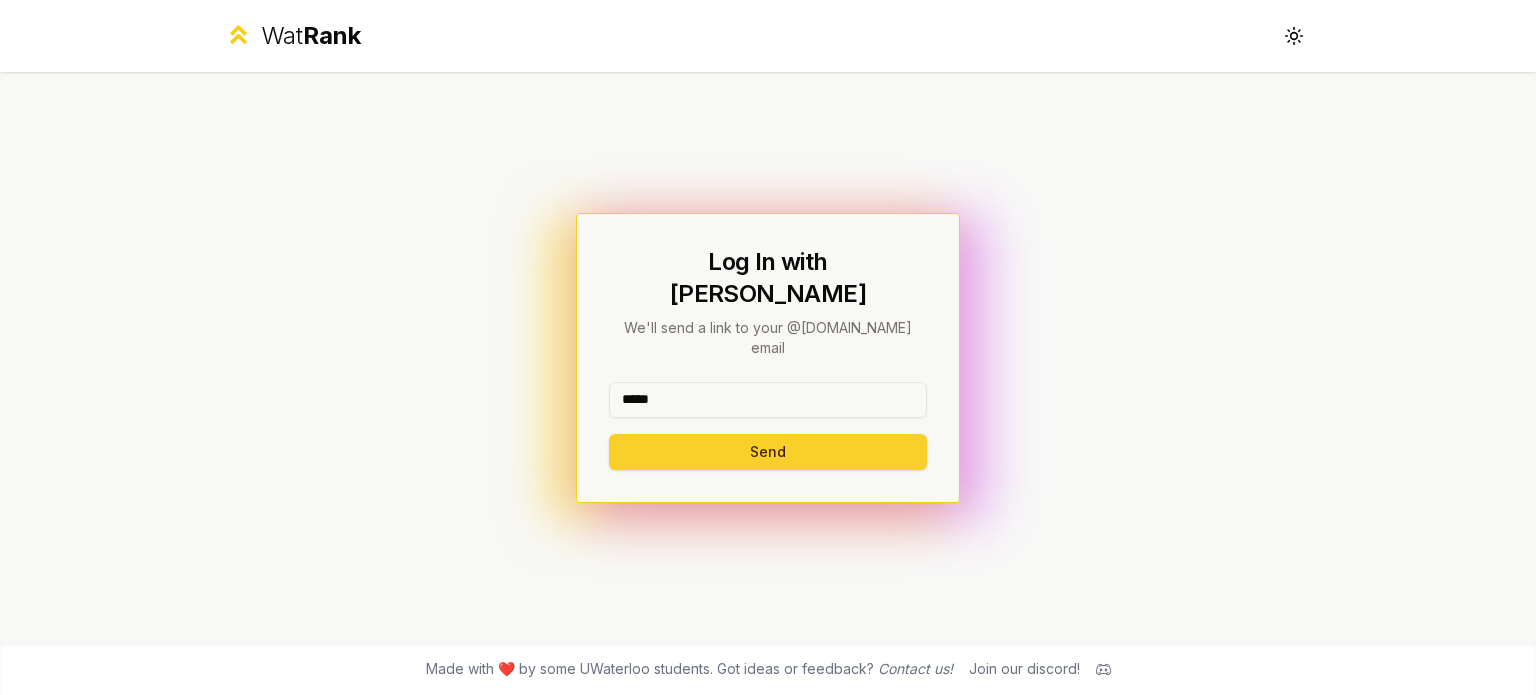 click on "Send" at bounding box center (768, 452) 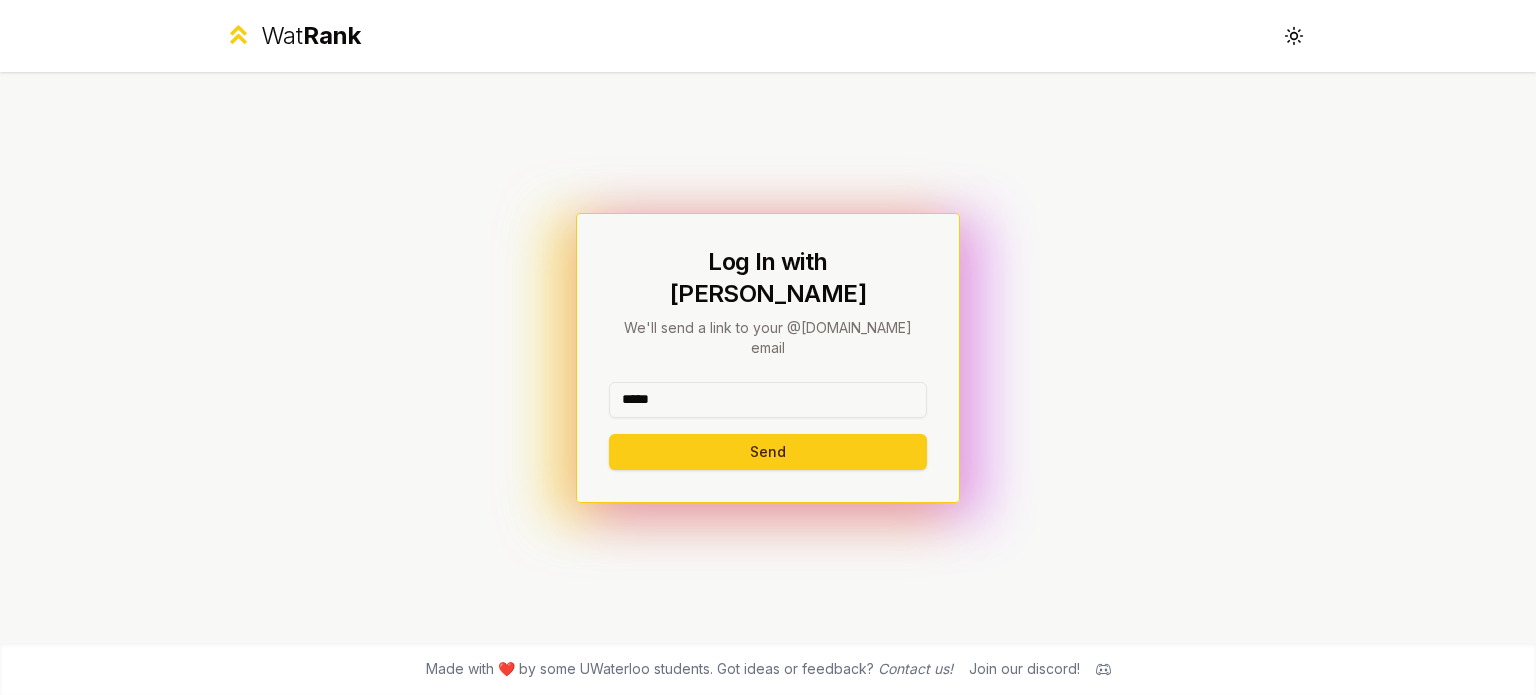 click on "Log In with WatIAM We'll send a link to your @uwaterloo.ca email ***** Send" at bounding box center (768, 358) 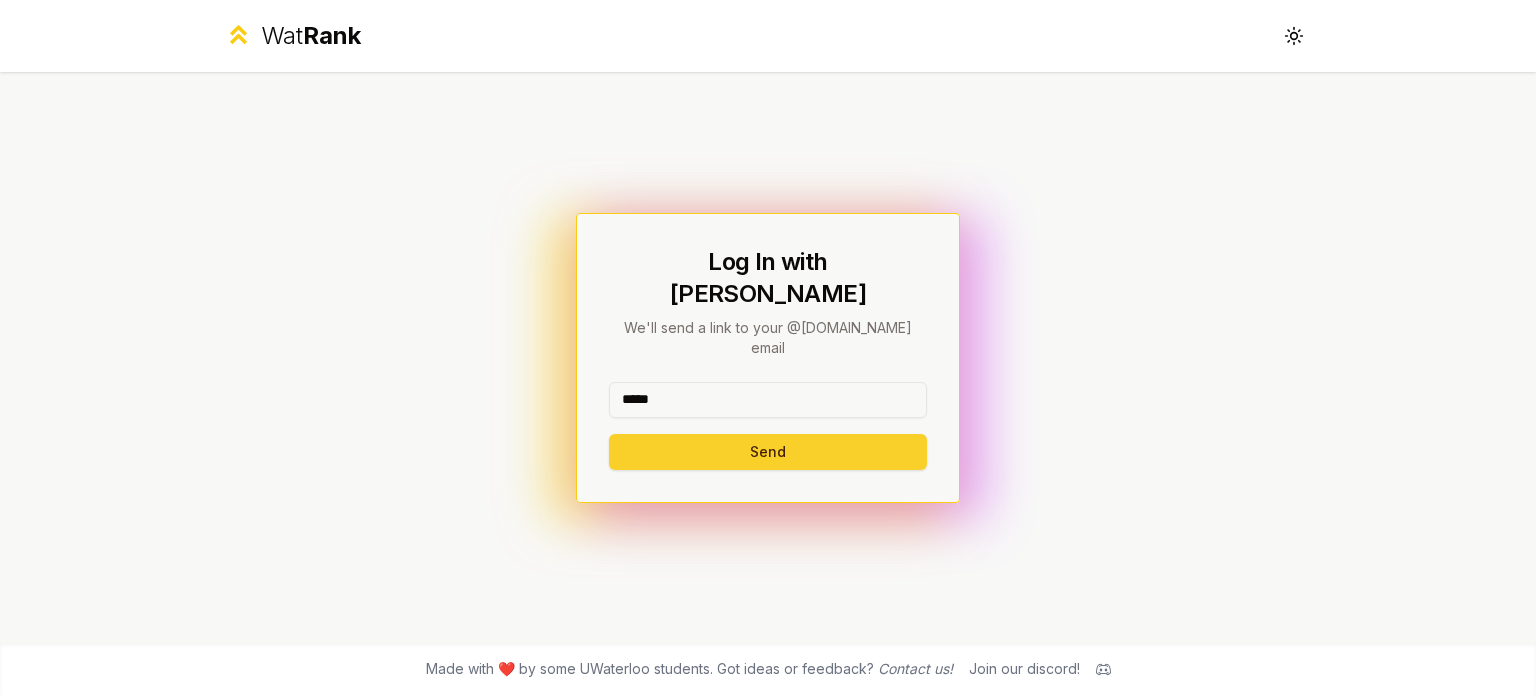 click on "Send" at bounding box center [768, 452] 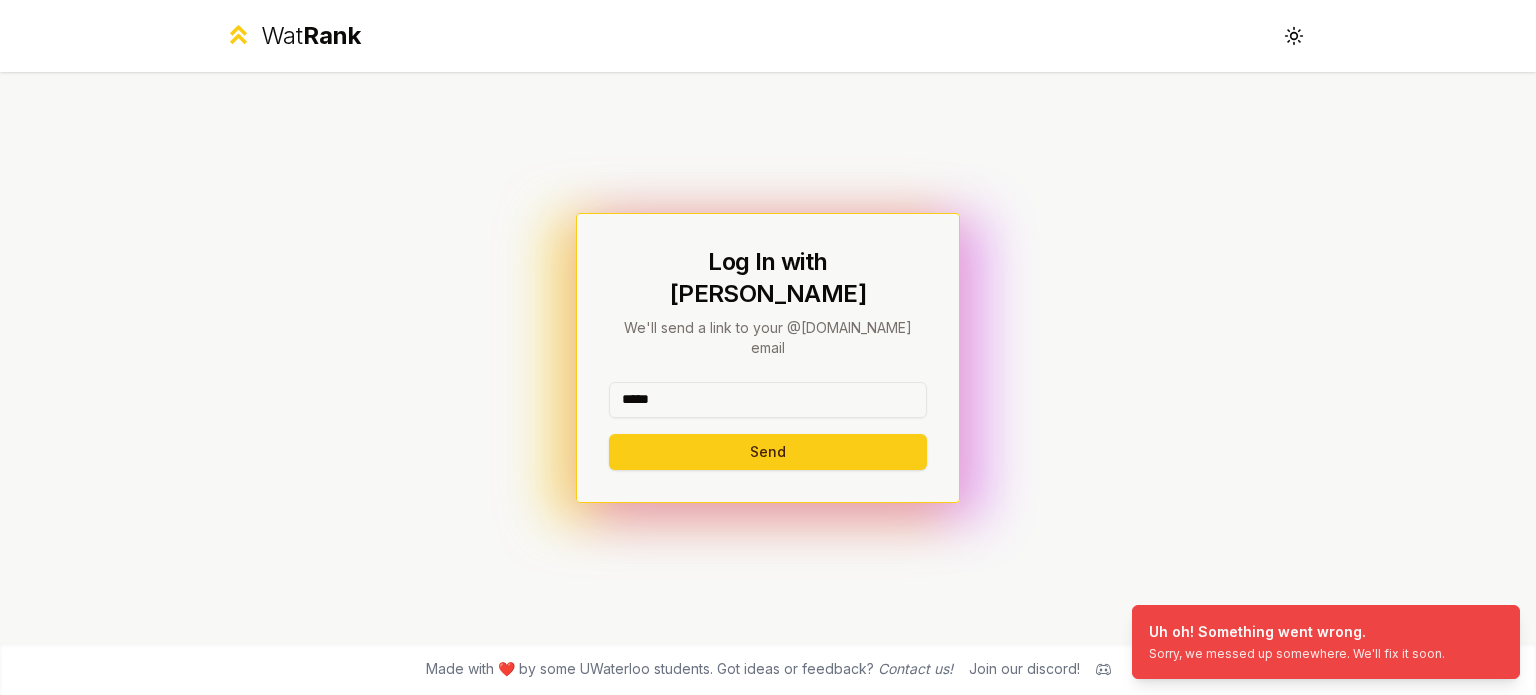 click on "Log In with WatIAM We'll send a link to your @uwaterloo.ca email ***** Send" at bounding box center [768, 358] 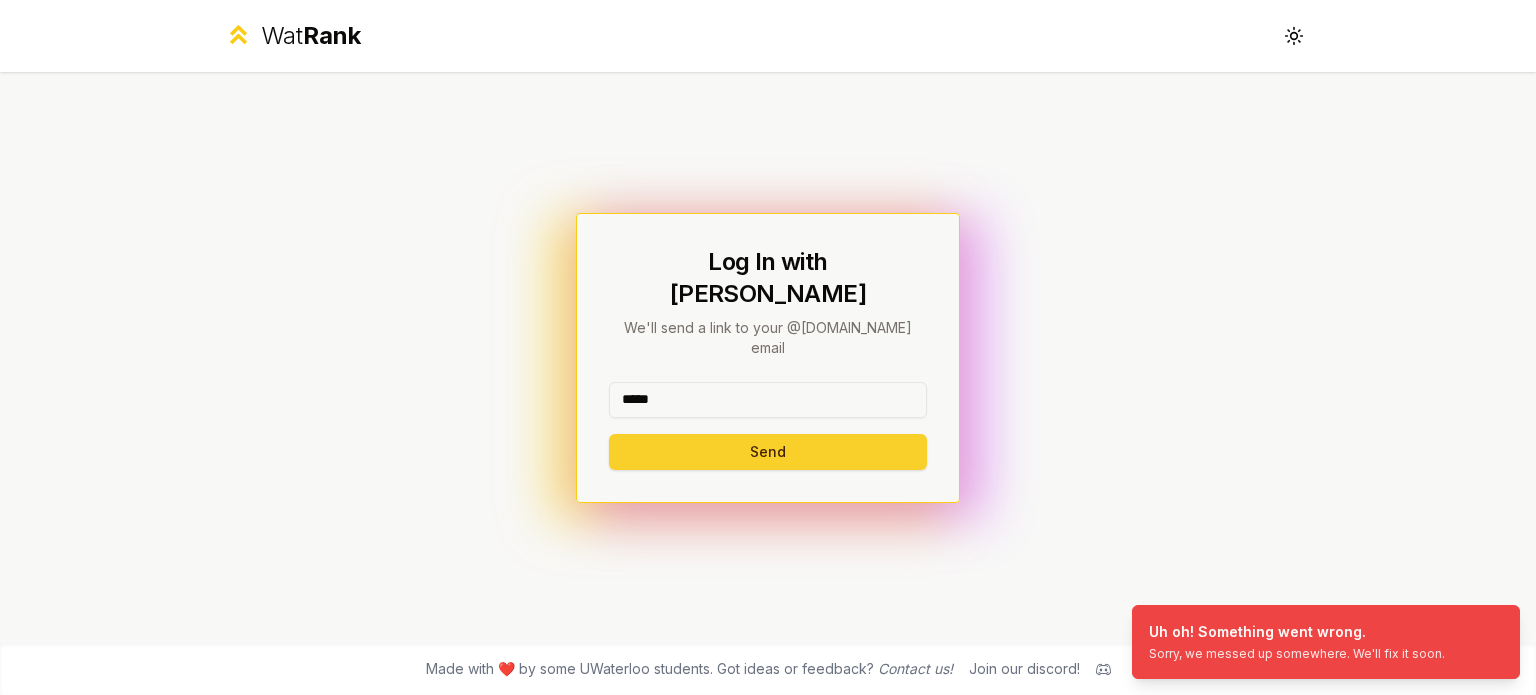 click on "Send" at bounding box center (768, 452) 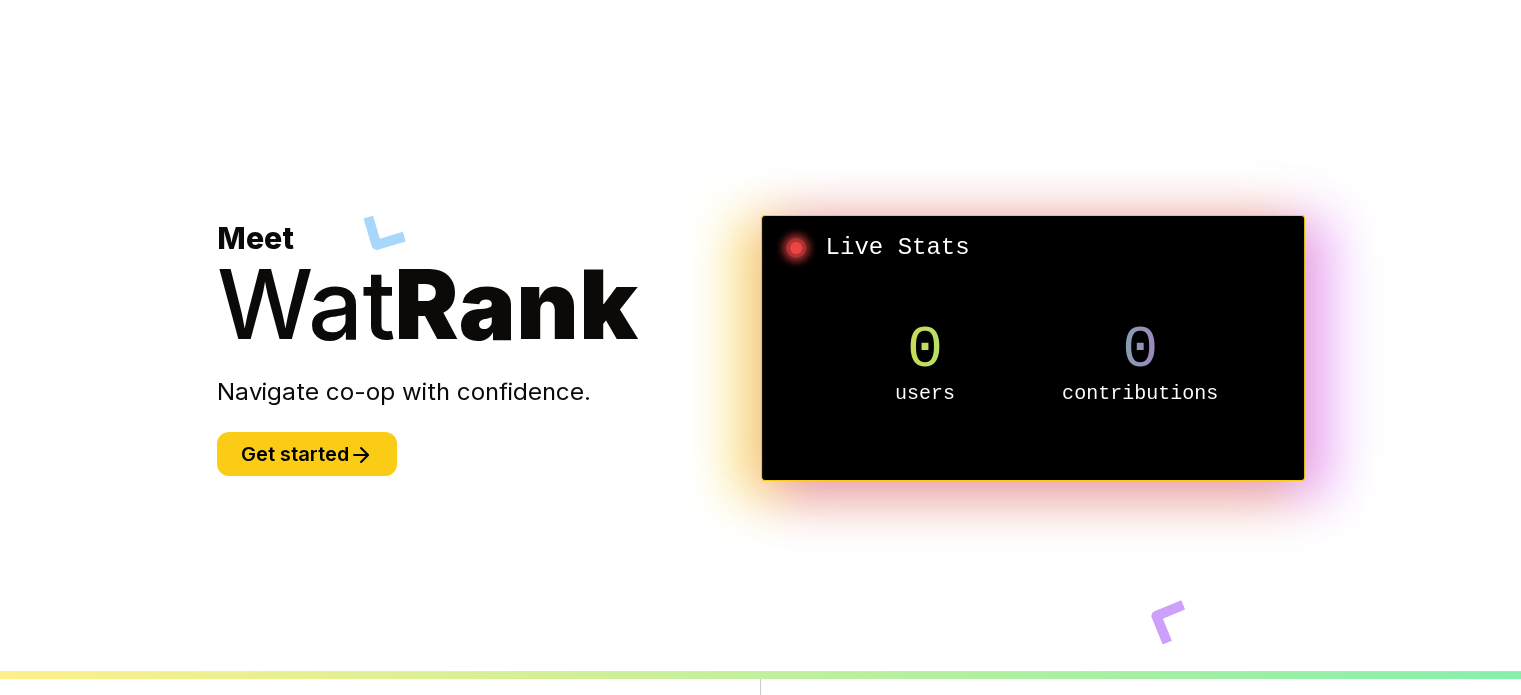 click on "Meet Wat Rank Navigate co-op with confidence. Get started" at bounding box center [489, 348] 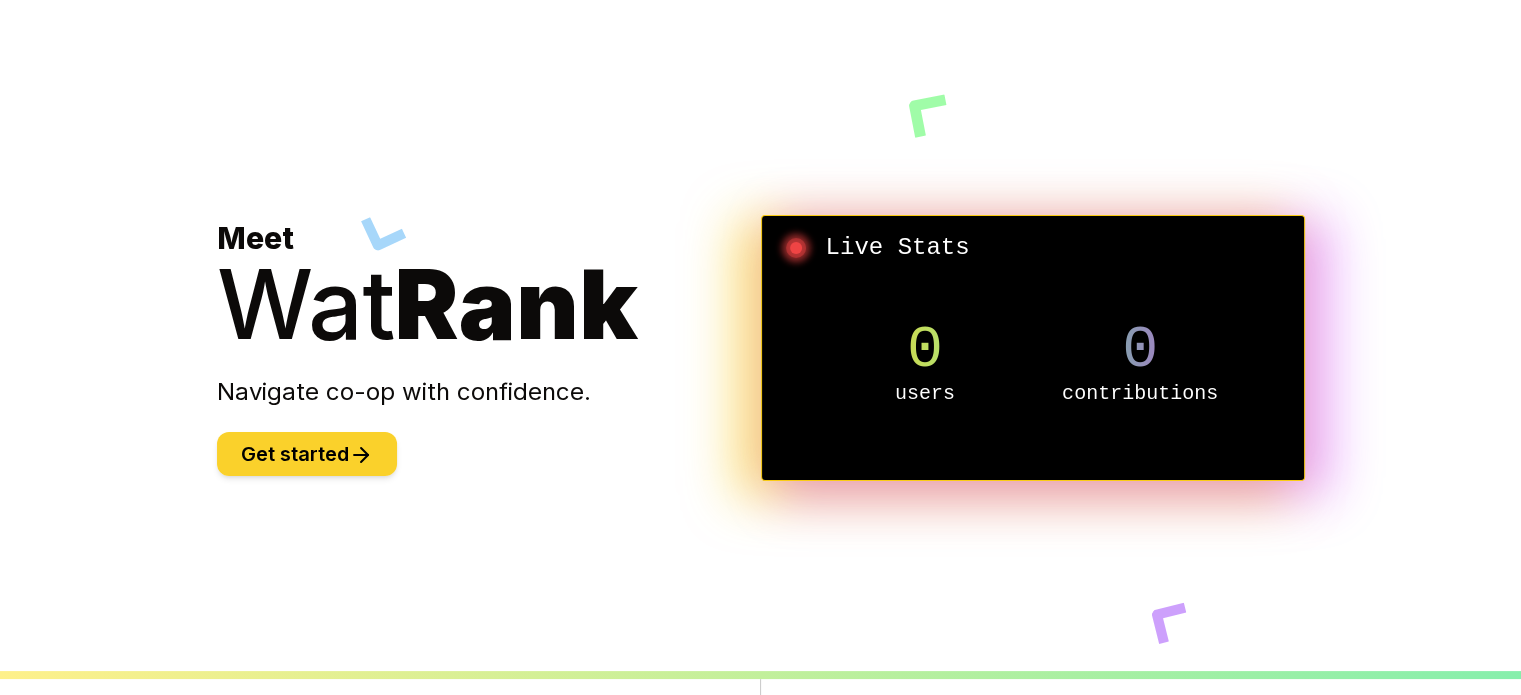 click on "Get started" at bounding box center (307, 454) 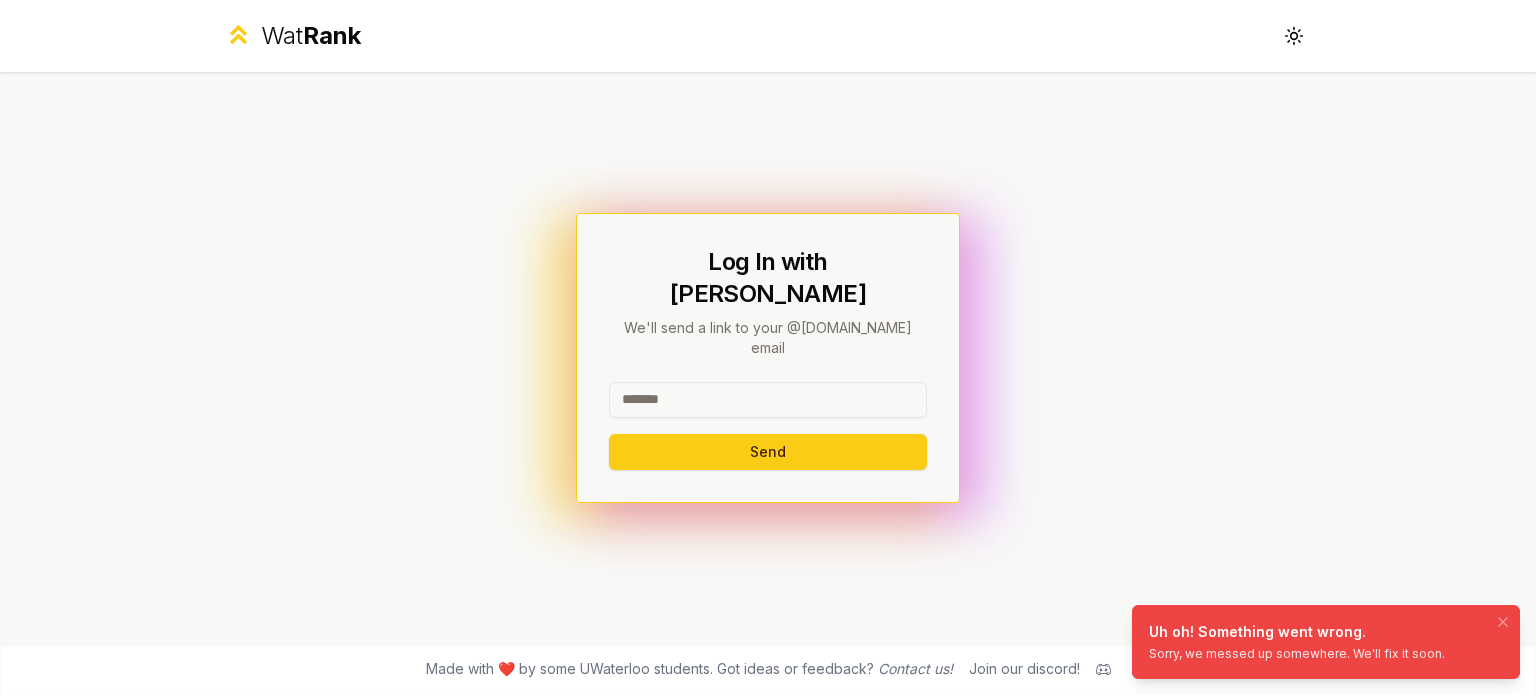 click on "Sorry, we messed up somewhere. We'll fix it soon." at bounding box center [1297, 654] 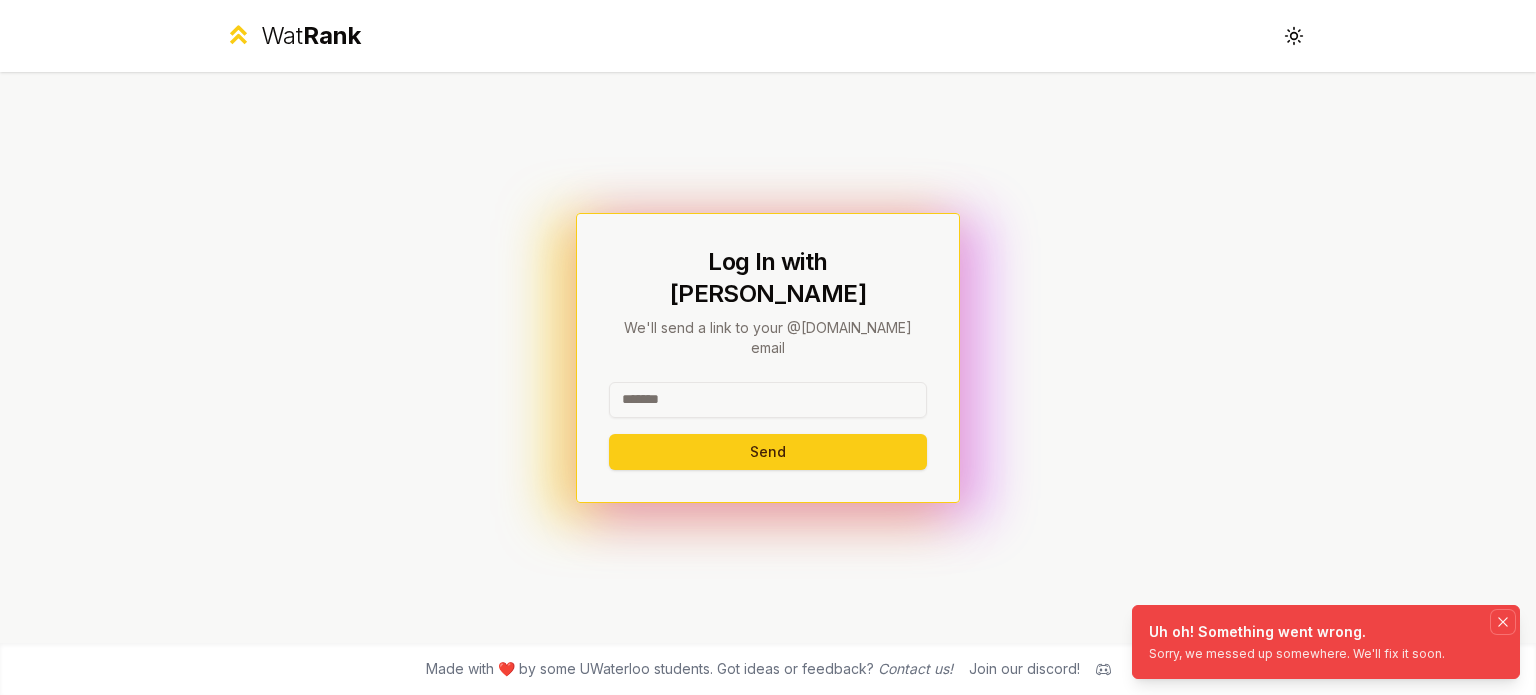 click 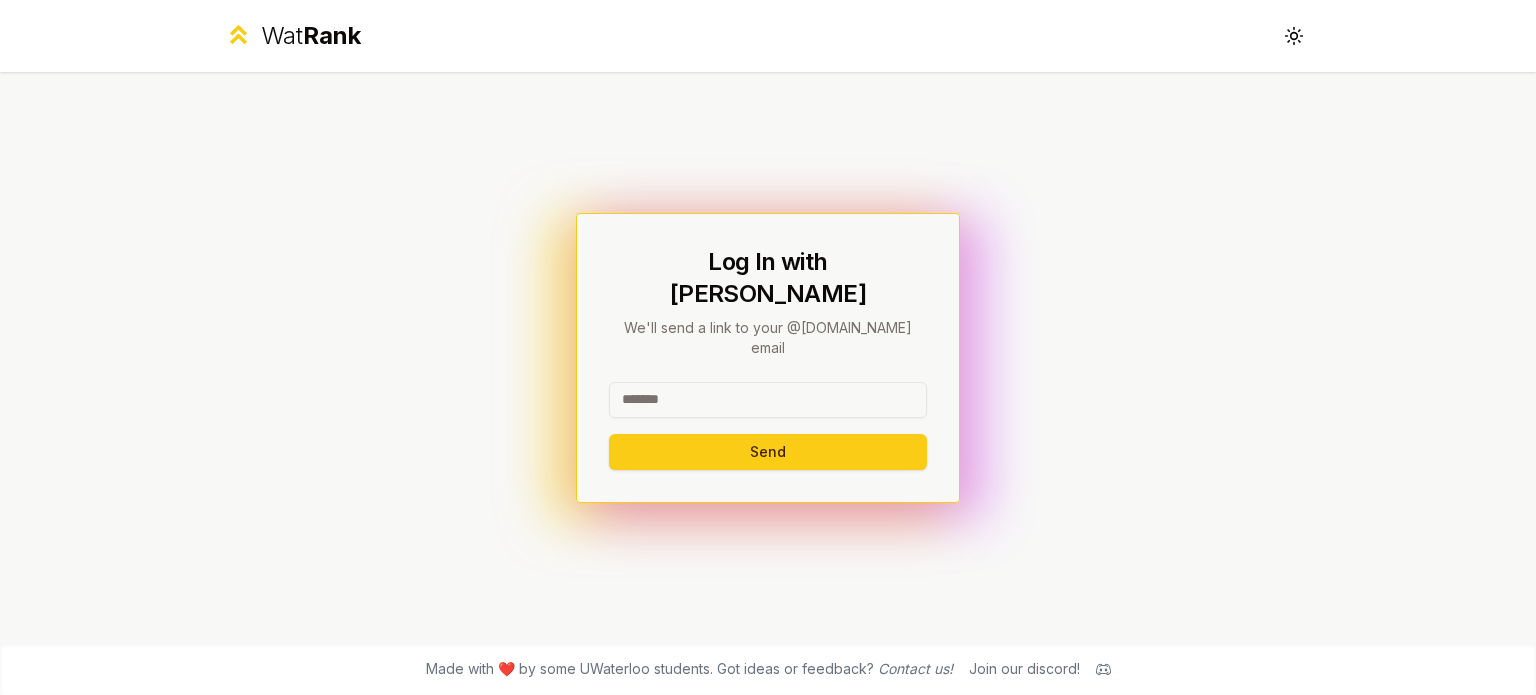 click on "Wat Rank" at bounding box center (311, 36) 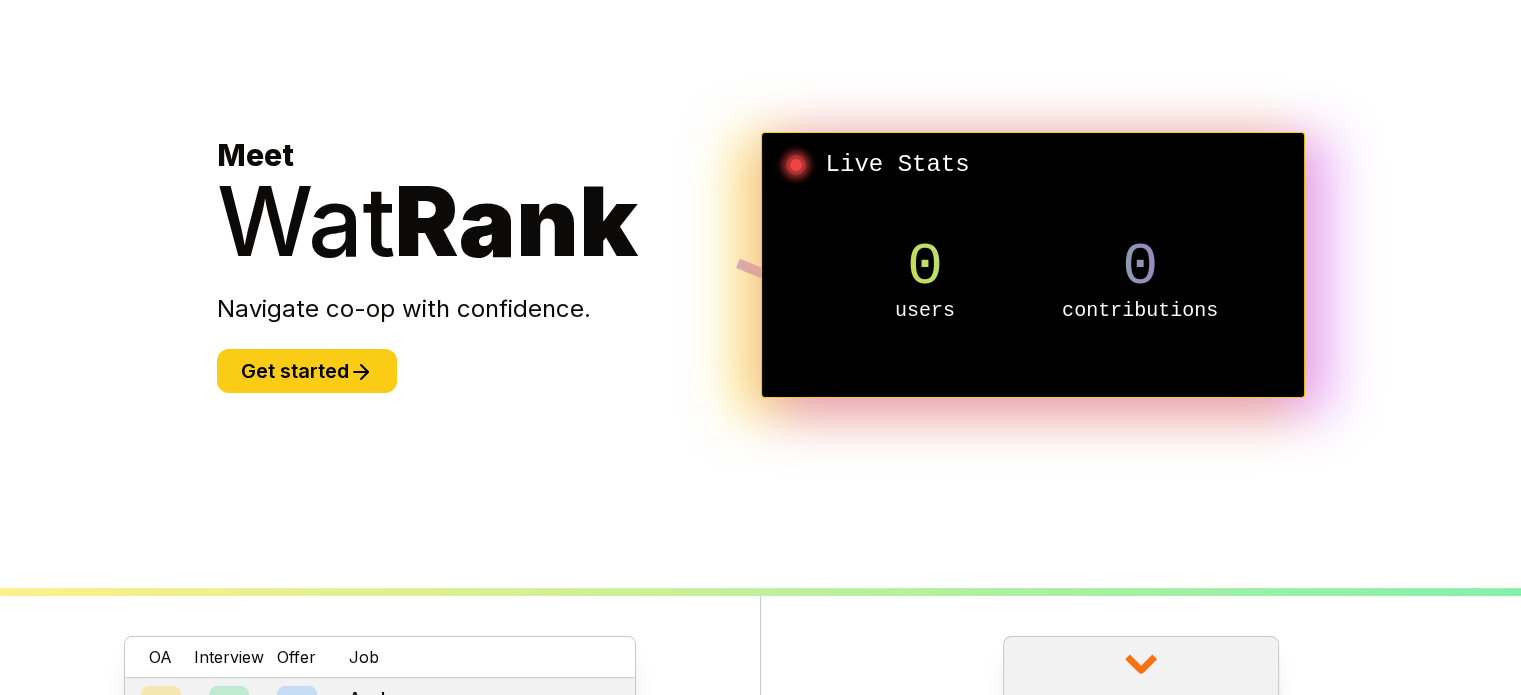 scroll, scrollTop: 68, scrollLeft: 0, axis: vertical 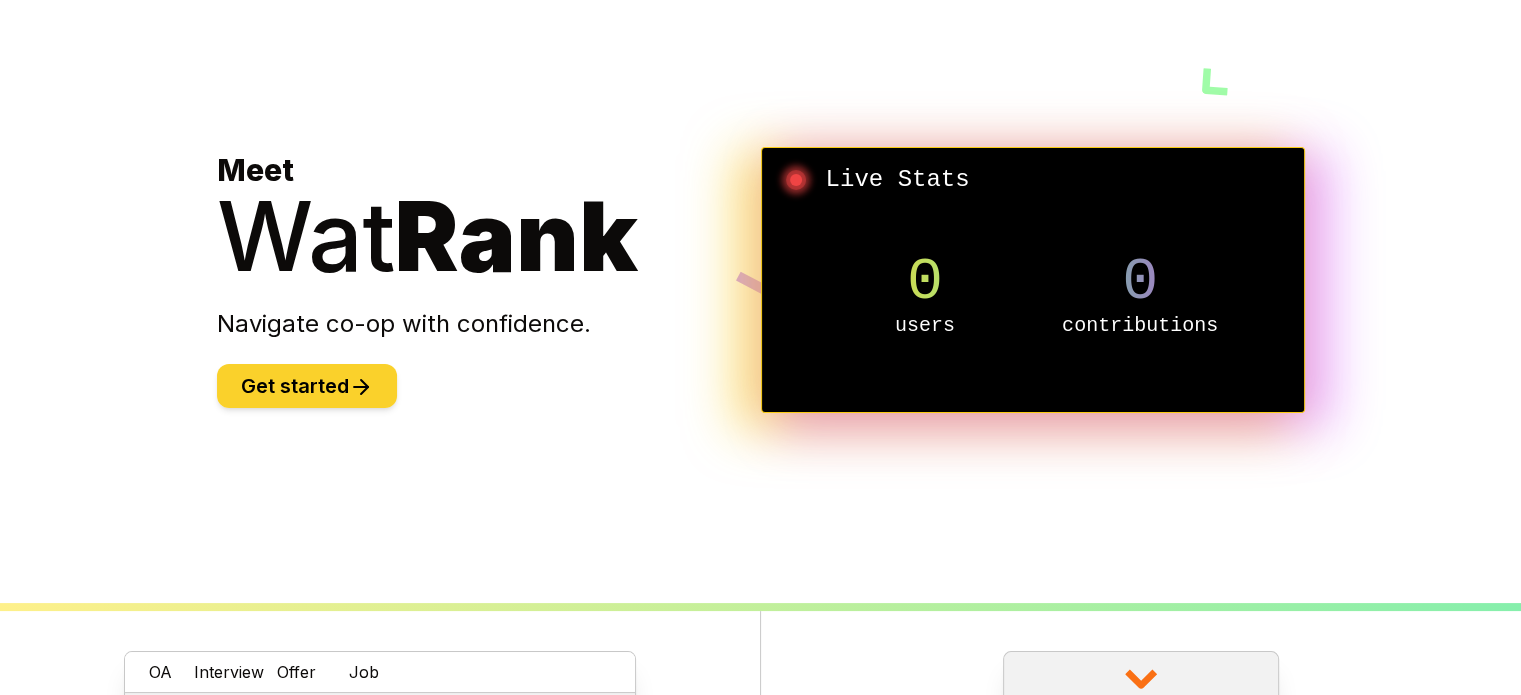 click on "Get started" at bounding box center [307, 386] 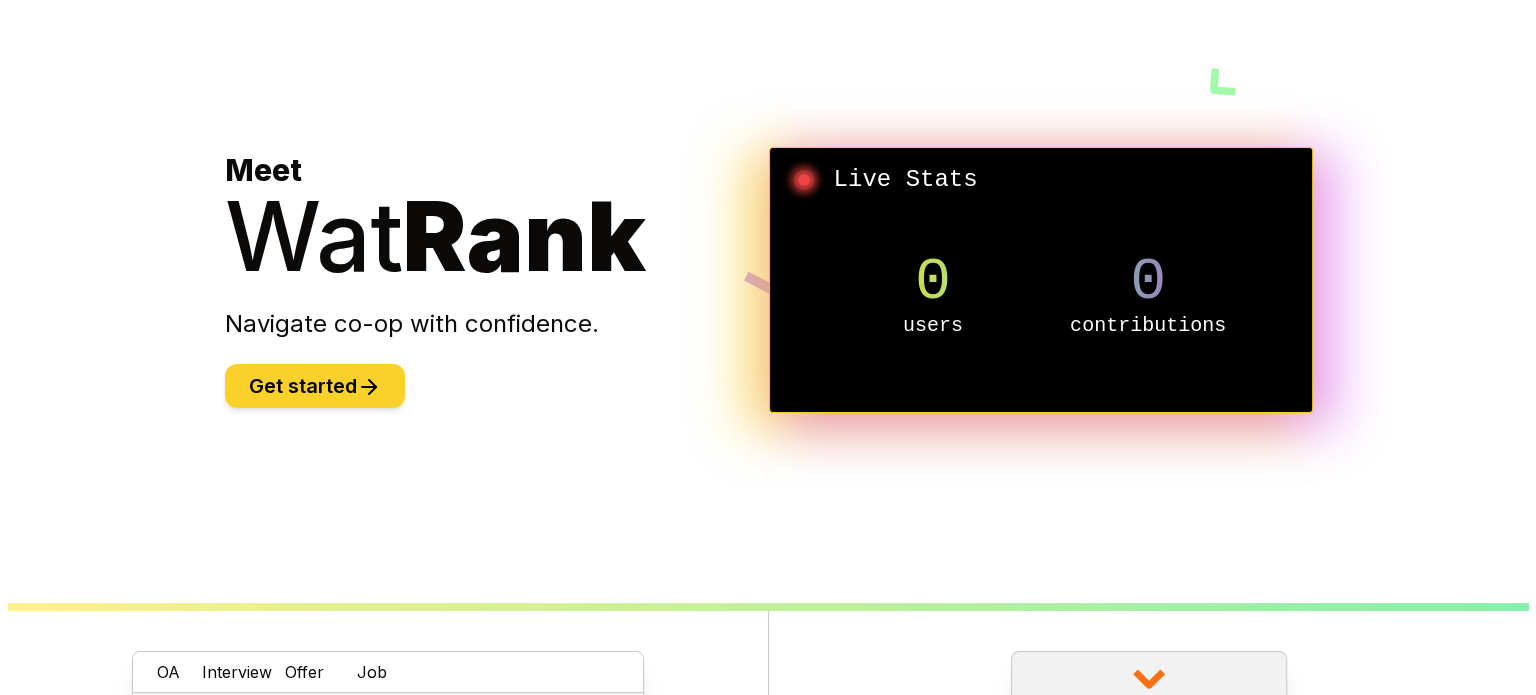 scroll, scrollTop: 0, scrollLeft: 0, axis: both 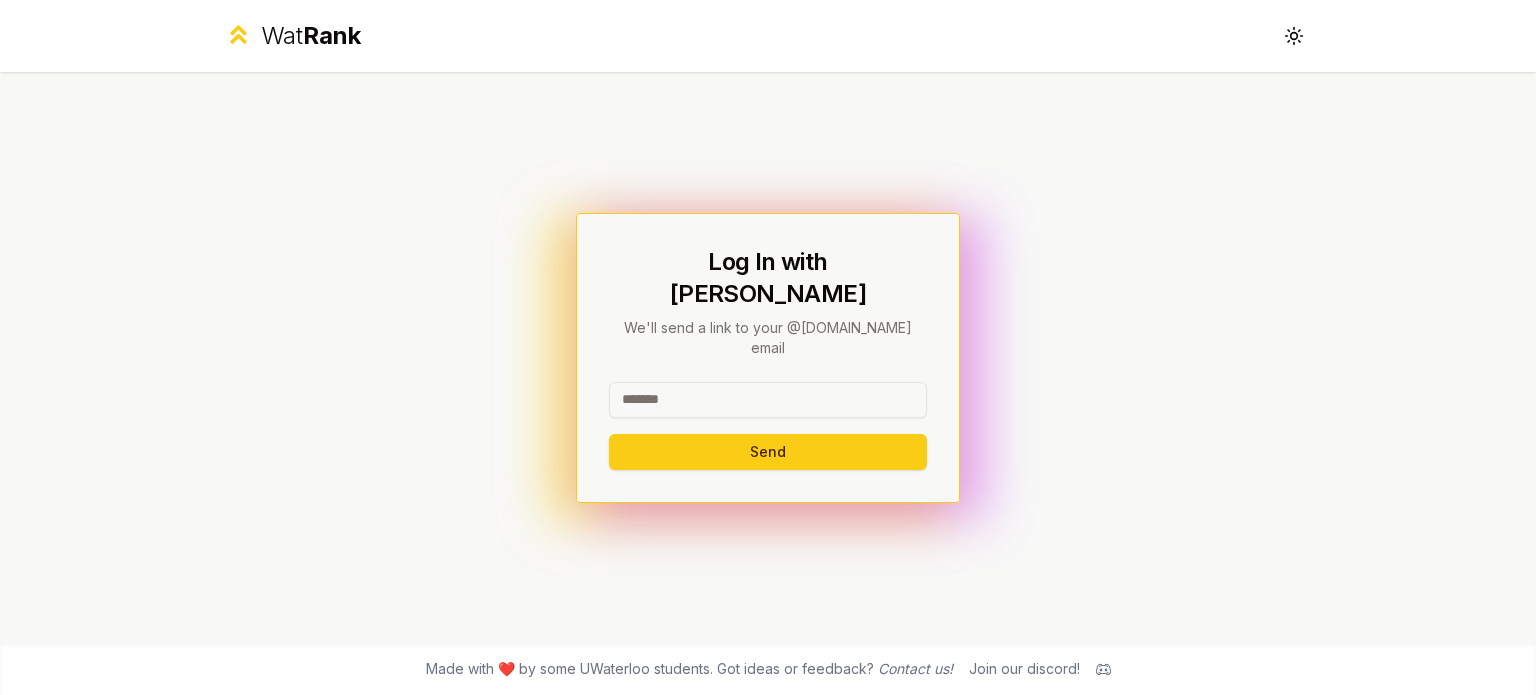 click at bounding box center (768, 404) 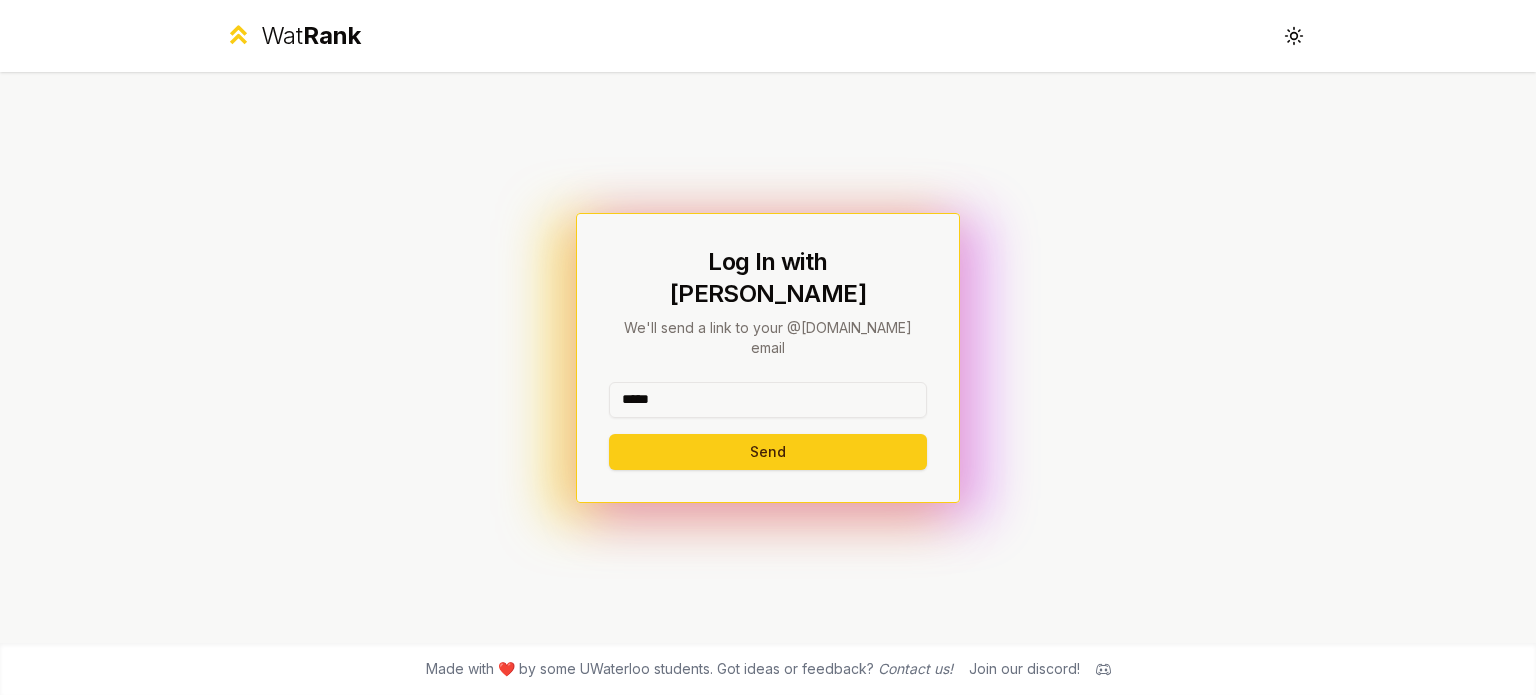 type on "*****" 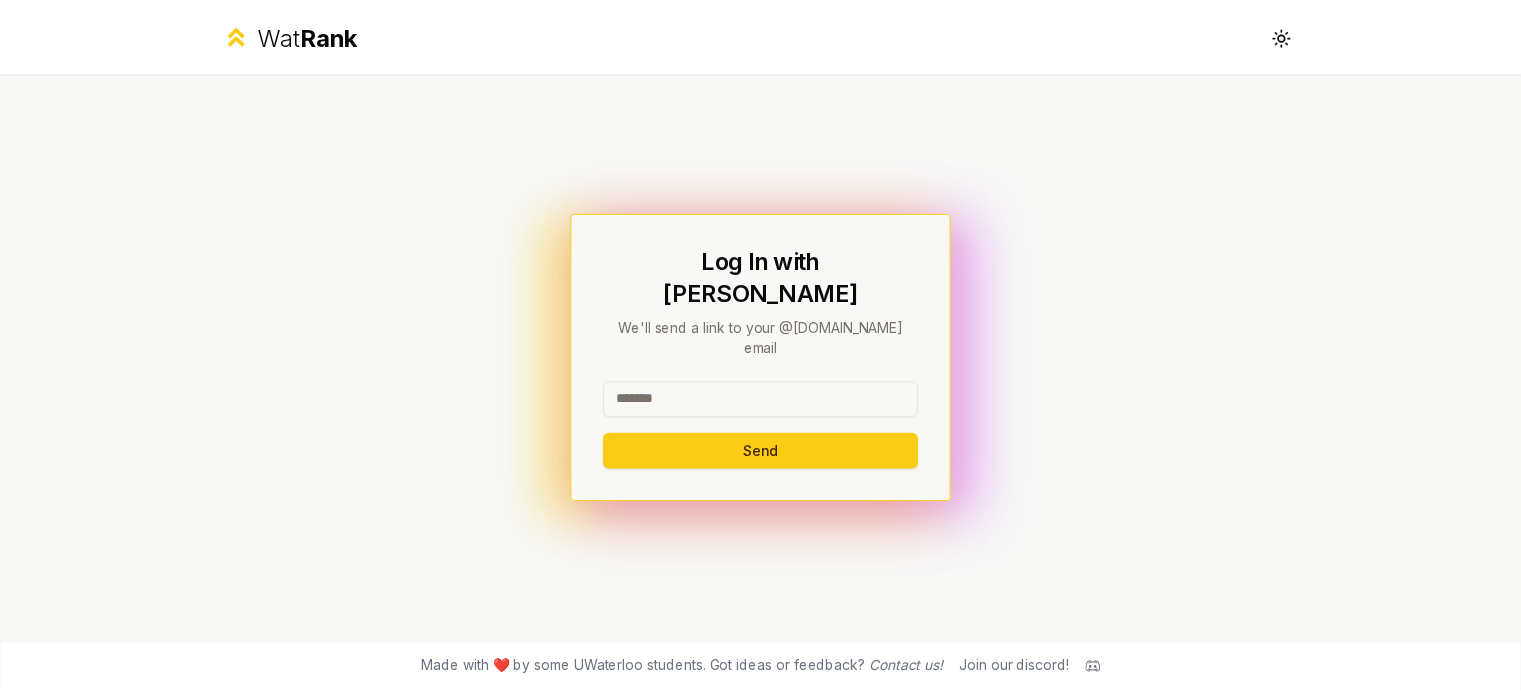 scroll, scrollTop: 0, scrollLeft: 0, axis: both 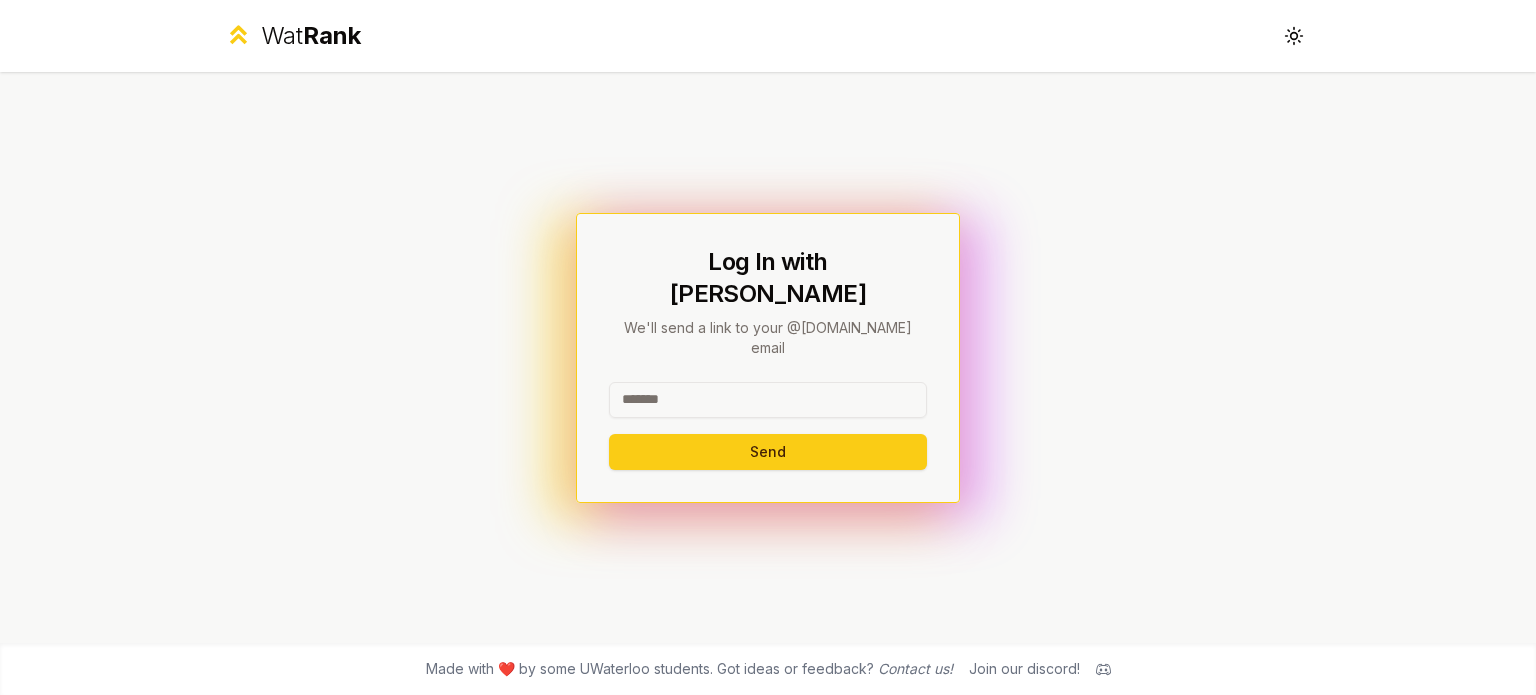 click at bounding box center [768, 400] 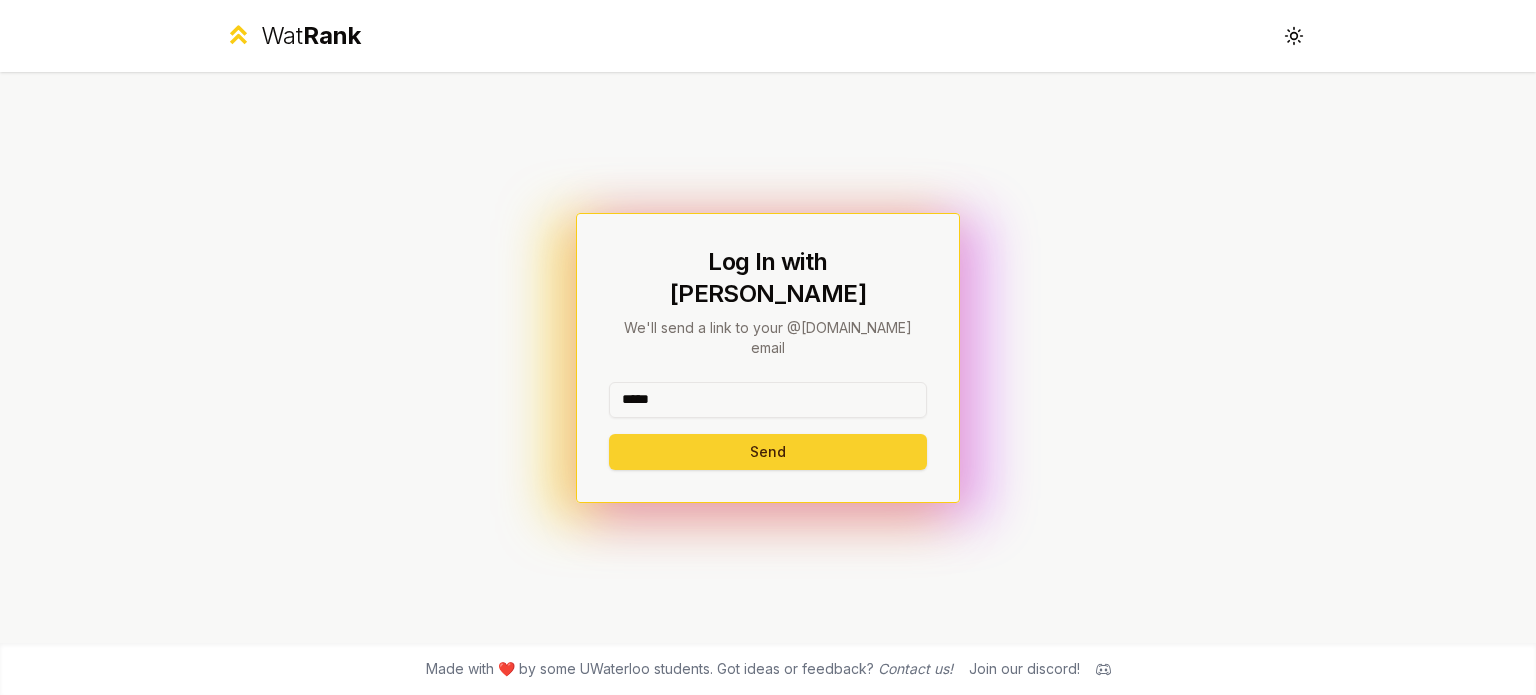 type on "*****" 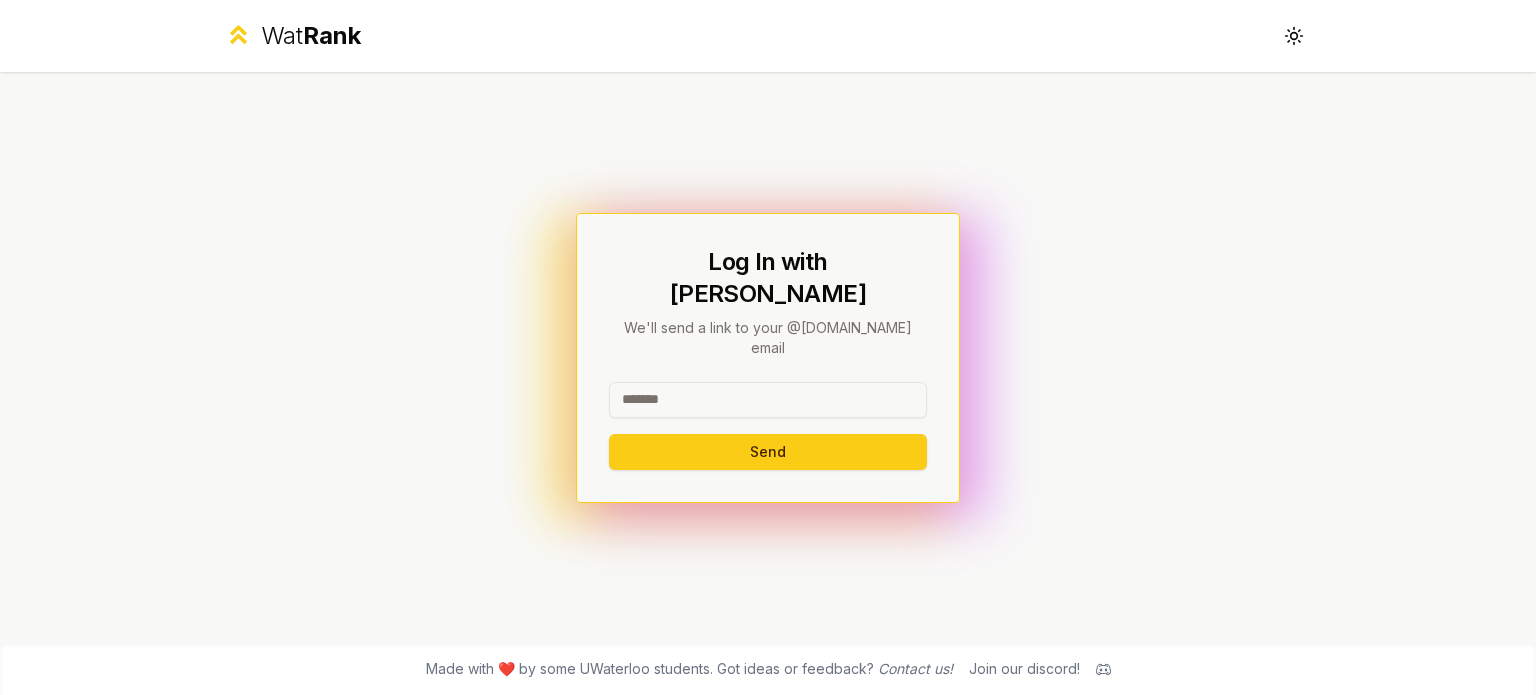 scroll, scrollTop: 0, scrollLeft: 0, axis: both 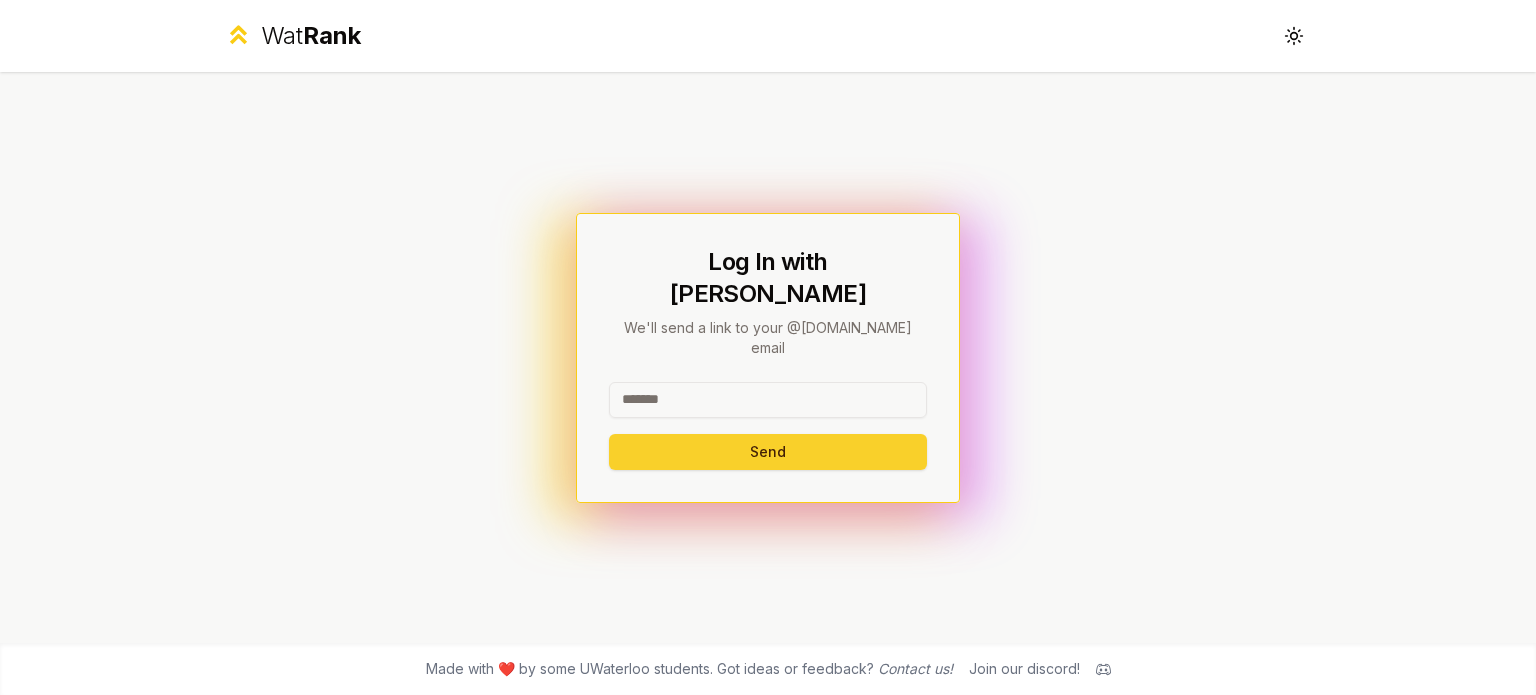 click on "Send" at bounding box center [768, 452] 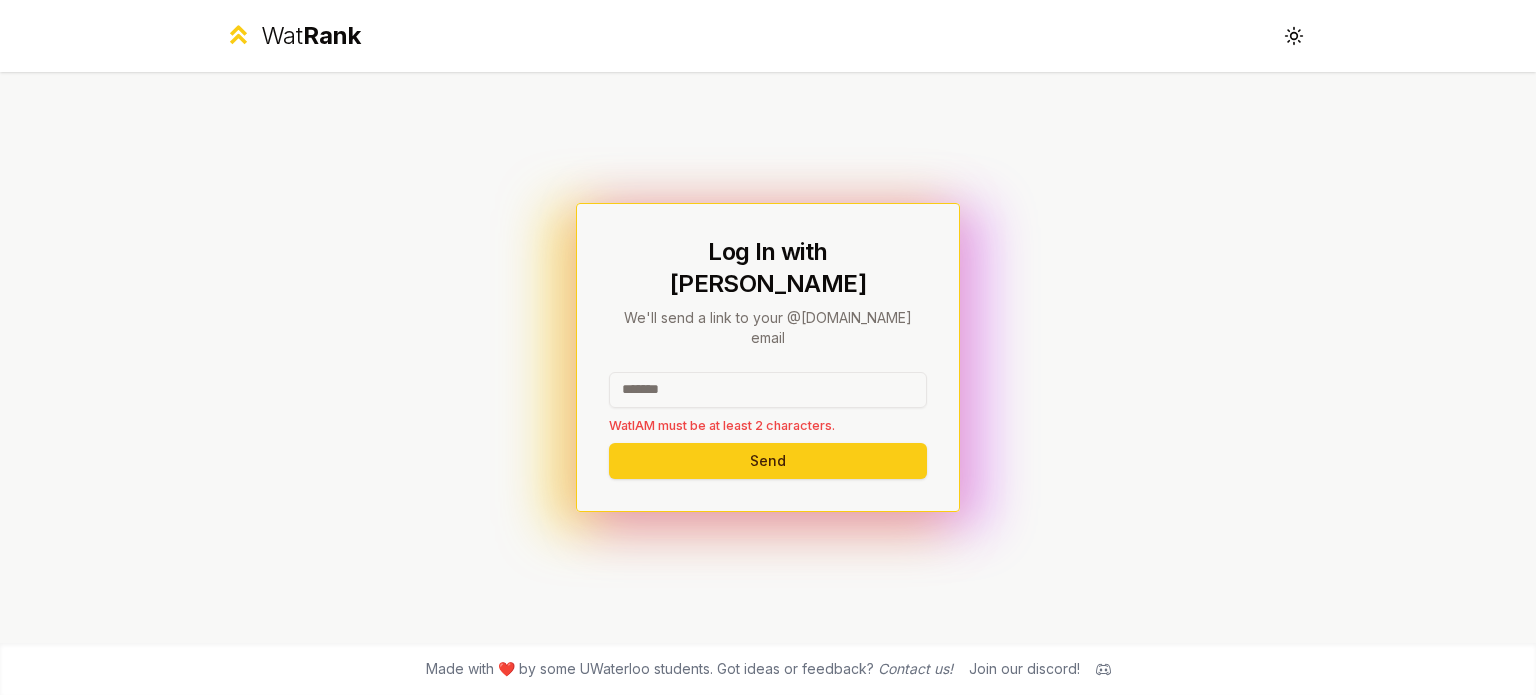 click at bounding box center [768, 390] 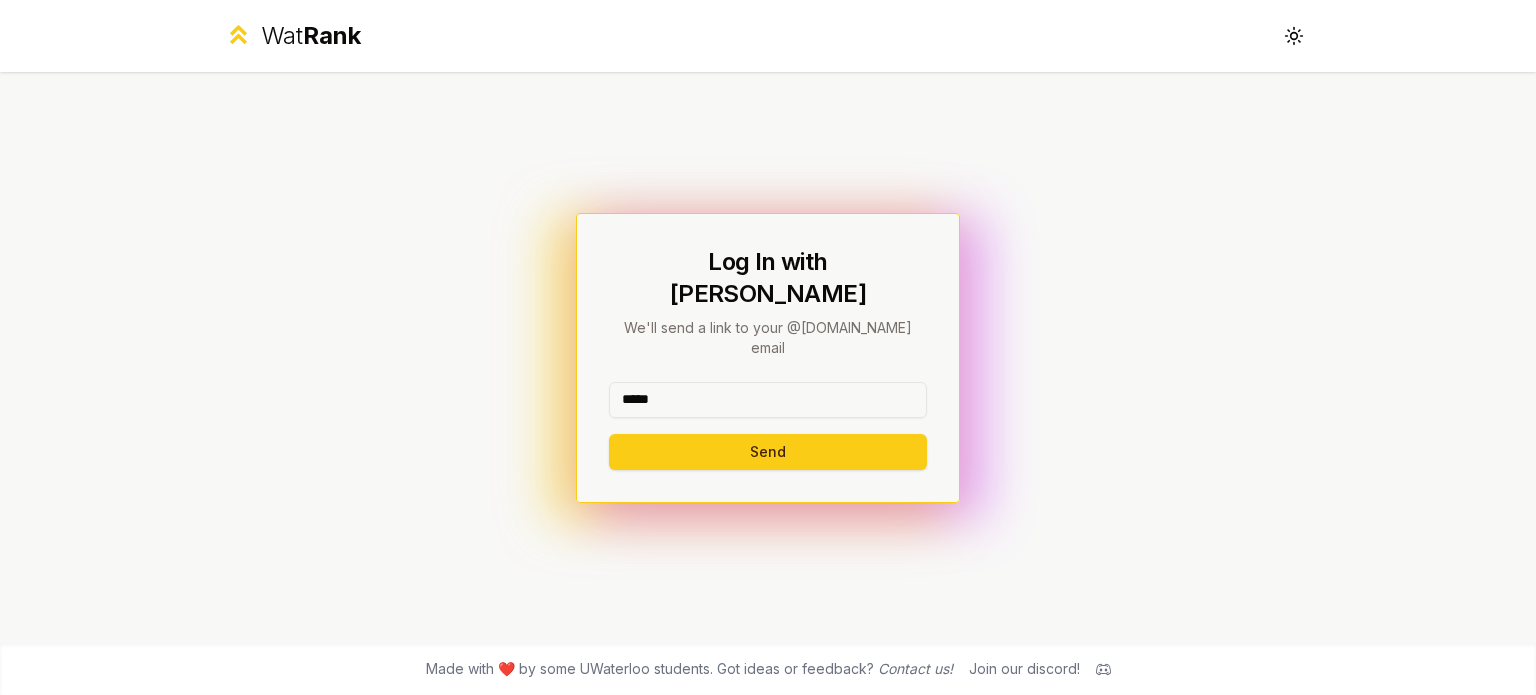 type on "*****" 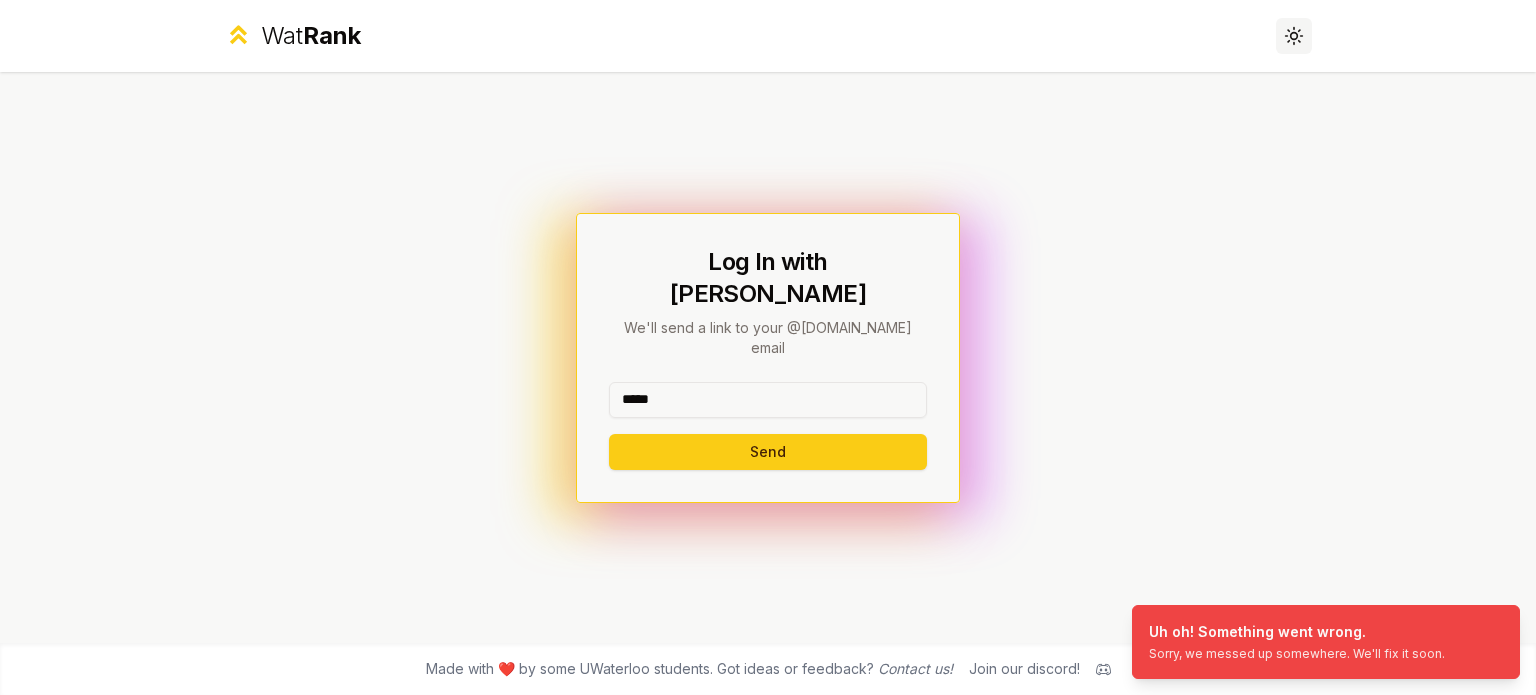 click 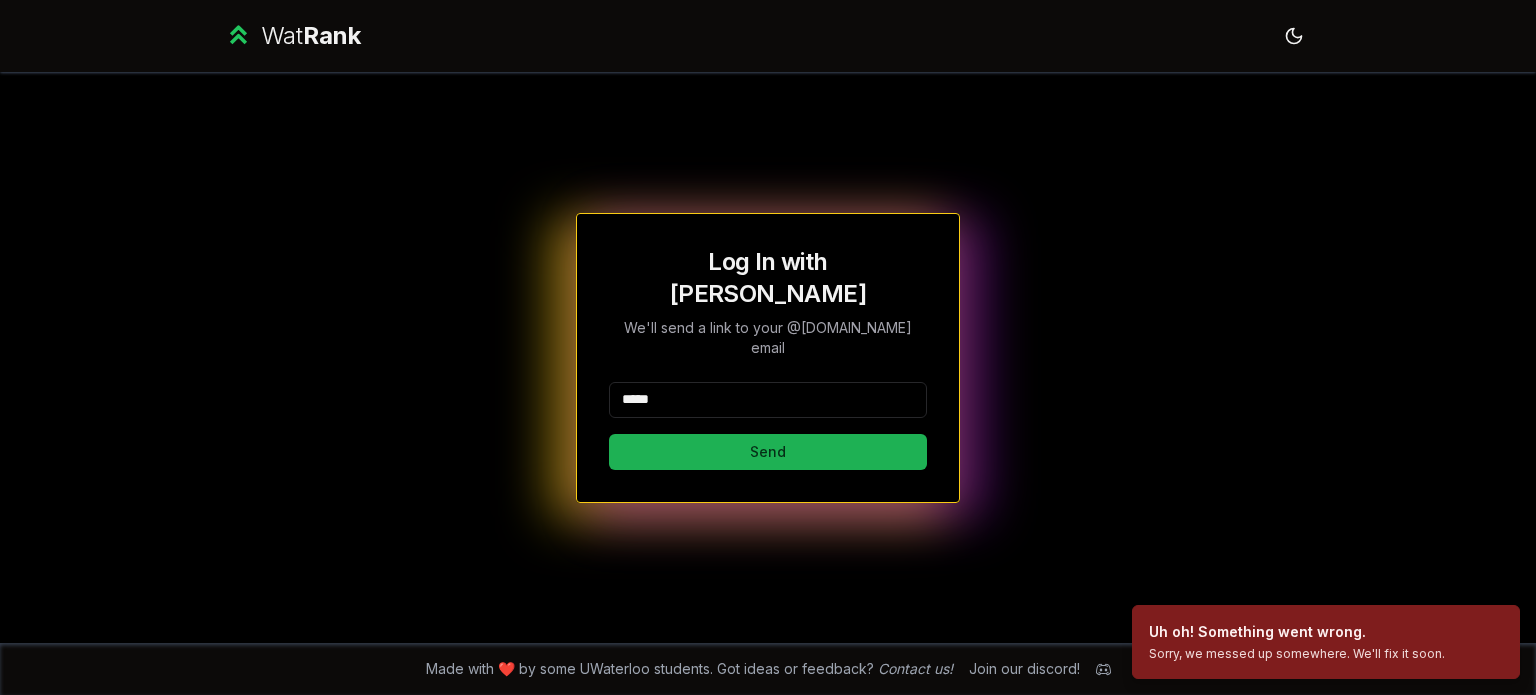 click on "Send" at bounding box center [768, 452] 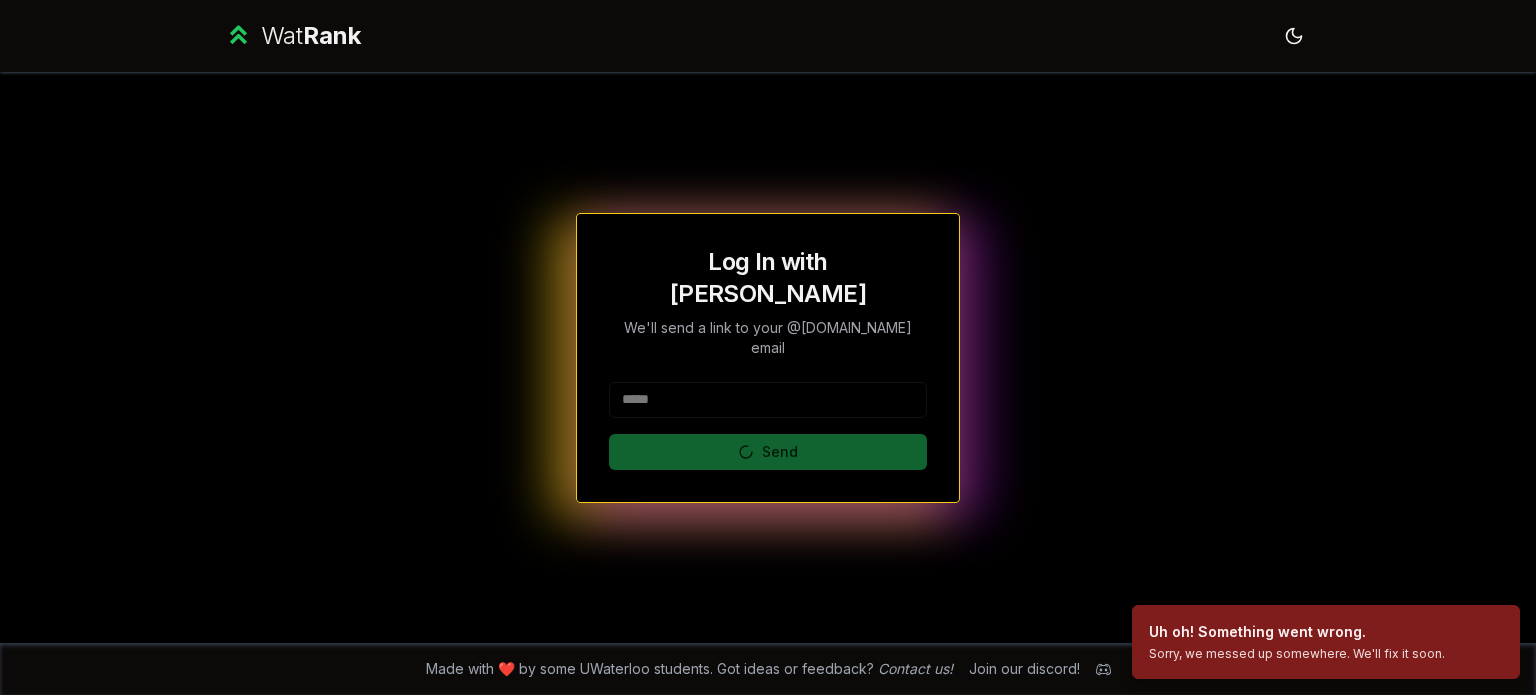 click 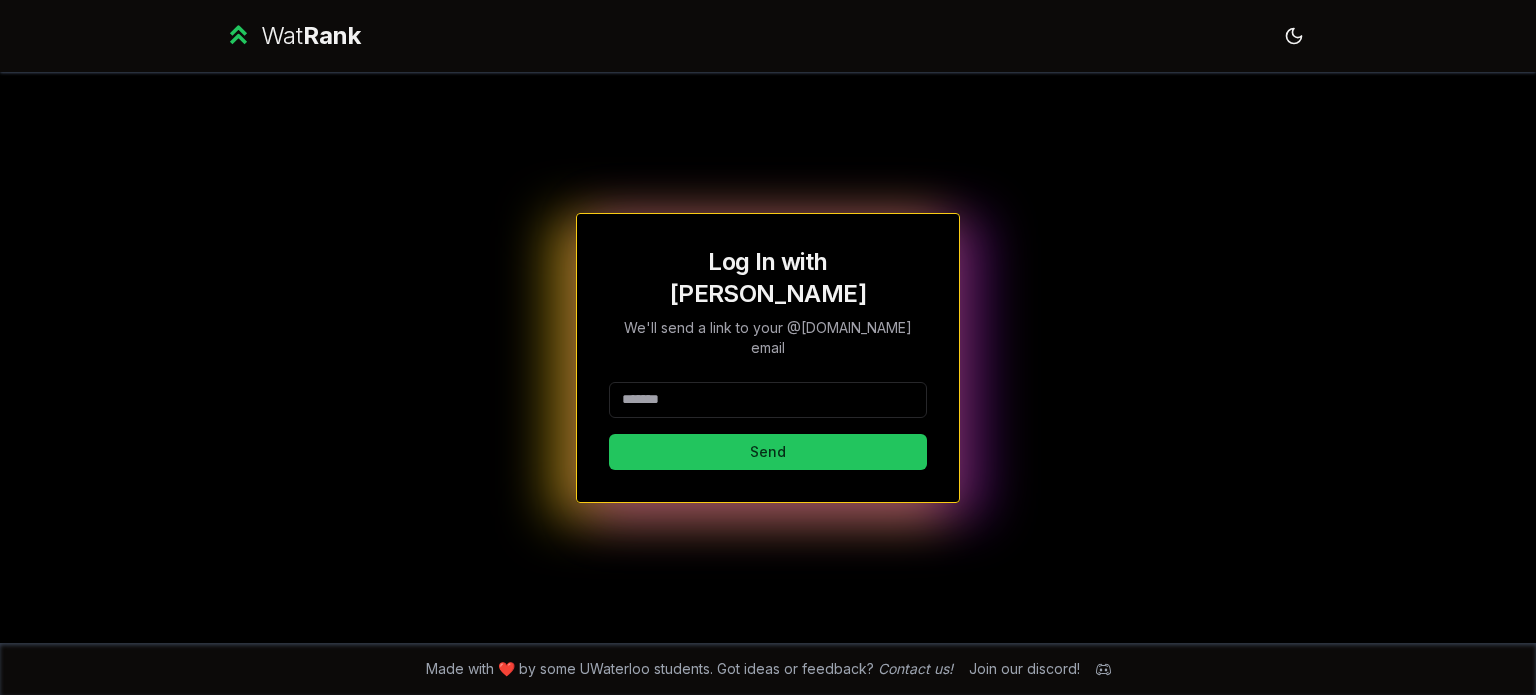 scroll, scrollTop: 0, scrollLeft: 0, axis: both 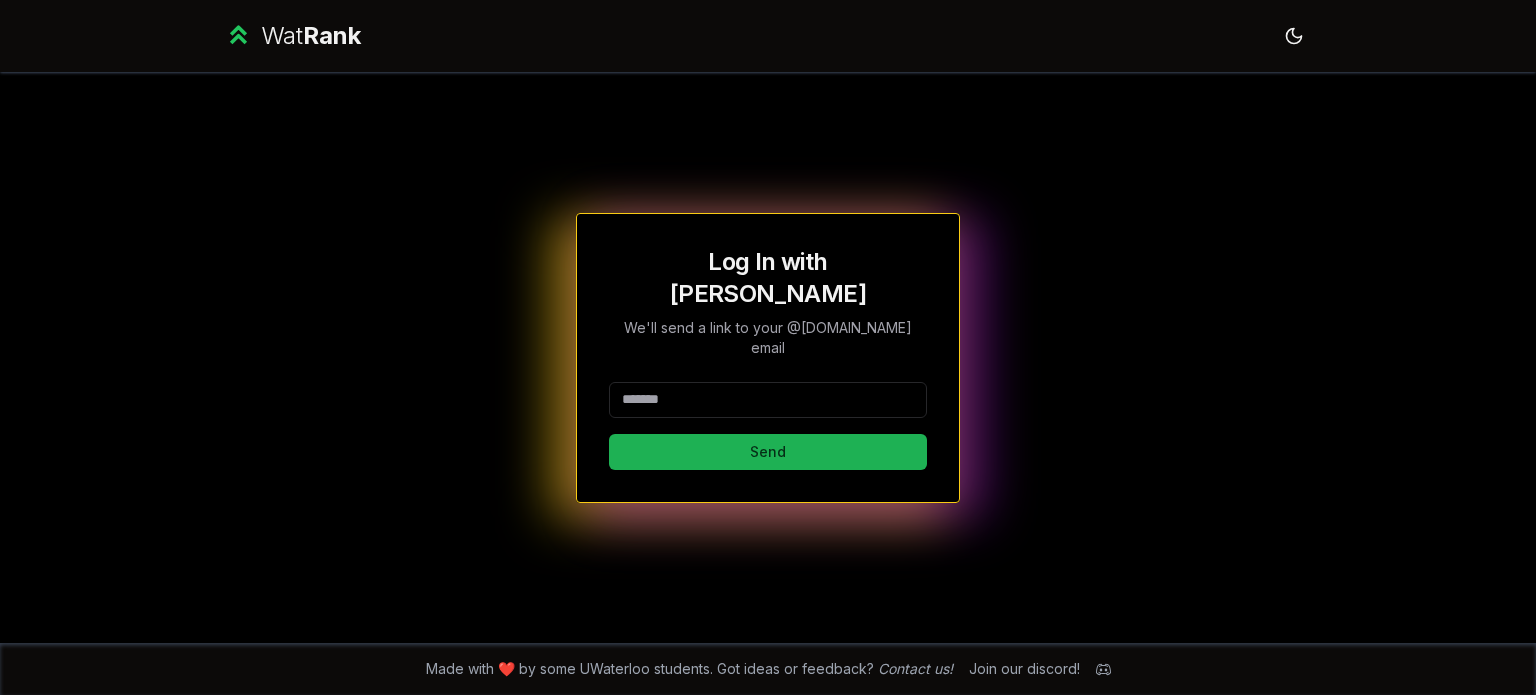 click on "Send" at bounding box center [768, 452] 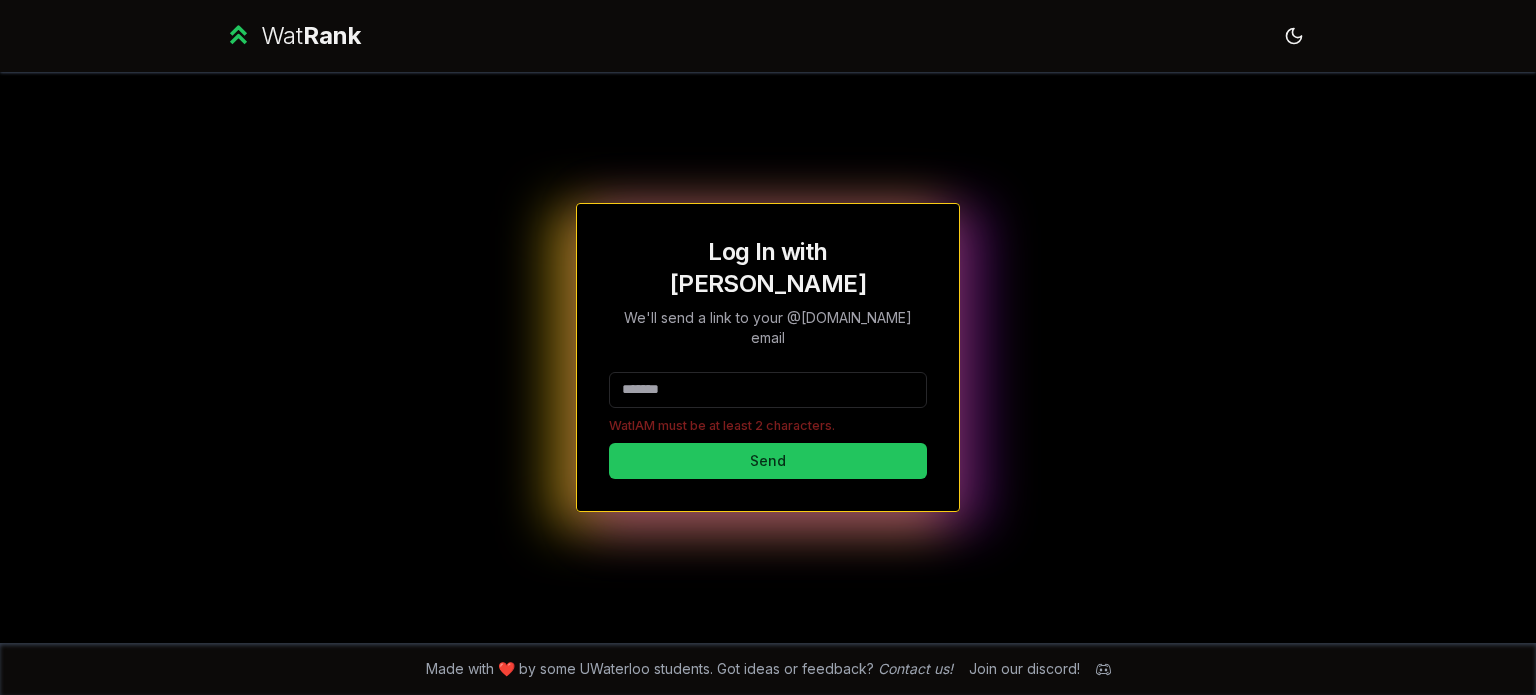 click at bounding box center (768, 390) 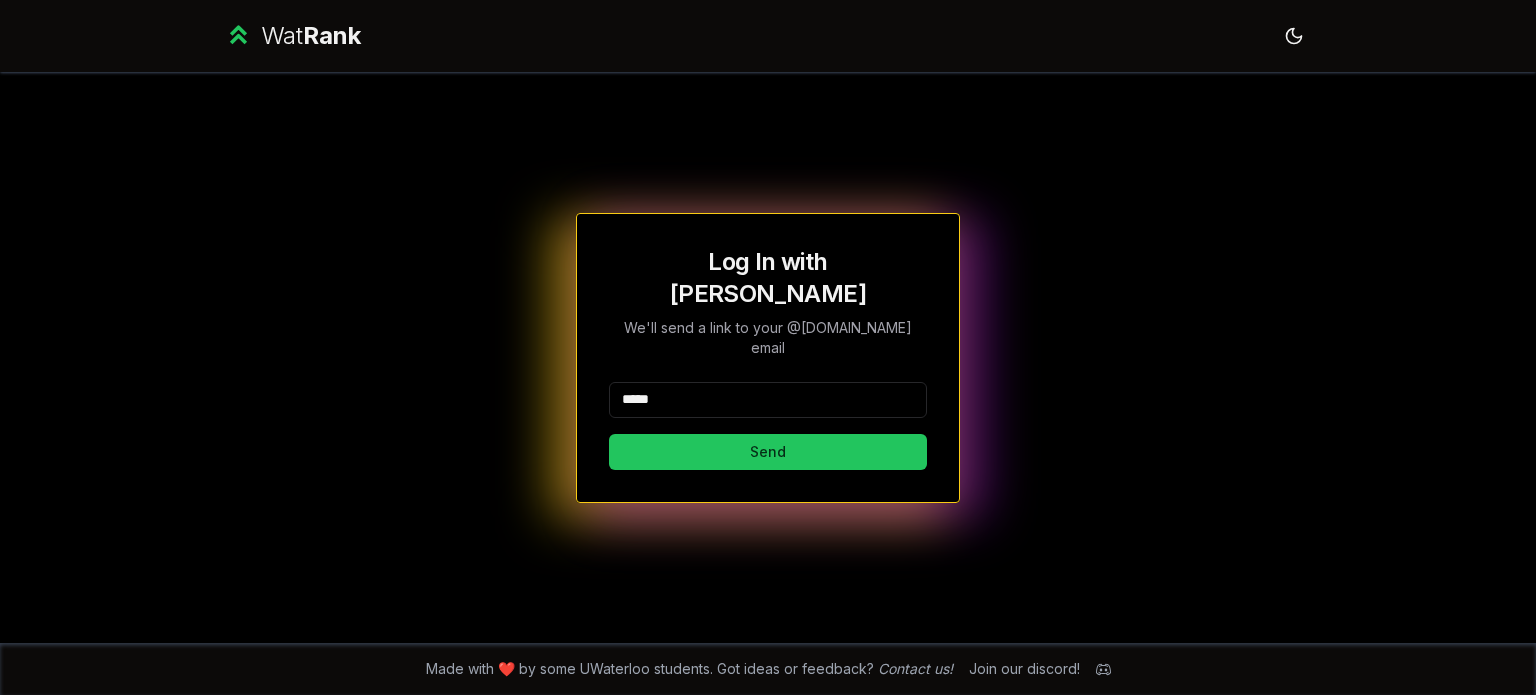 type on "*****" 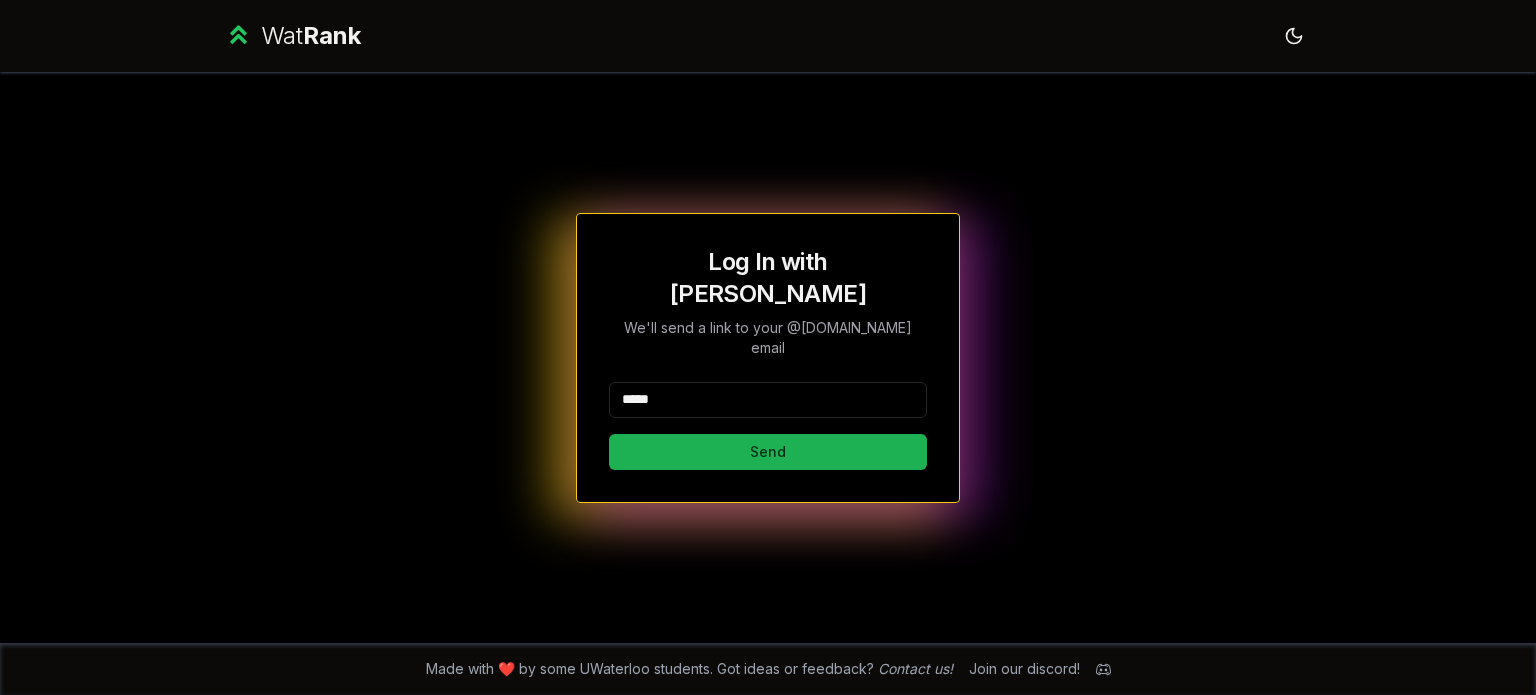 click on "Send" at bounding box center (768, 452) 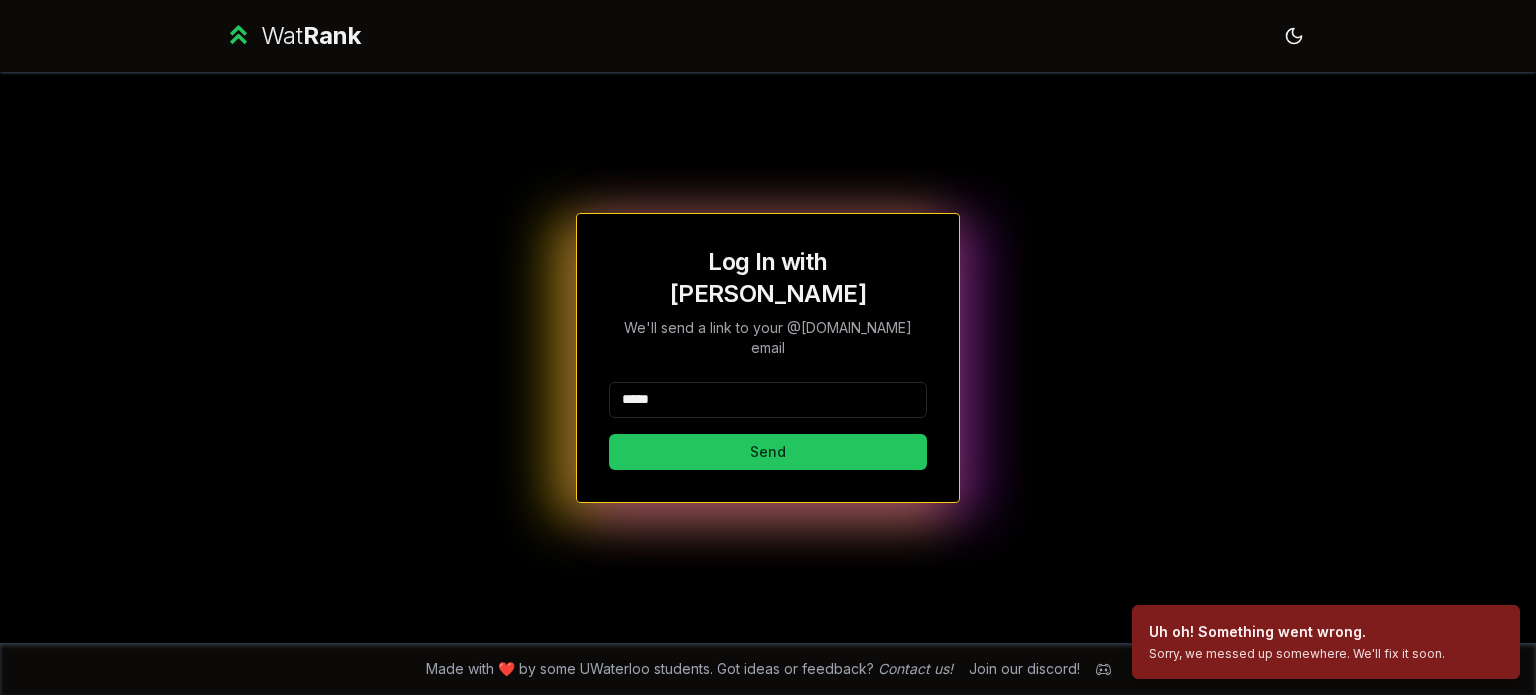 click on "Made with ❤️ by some UWaterloo students. Got ideas or feedback?   Contact us! Join our discord!" at bounding box center (768, 669) 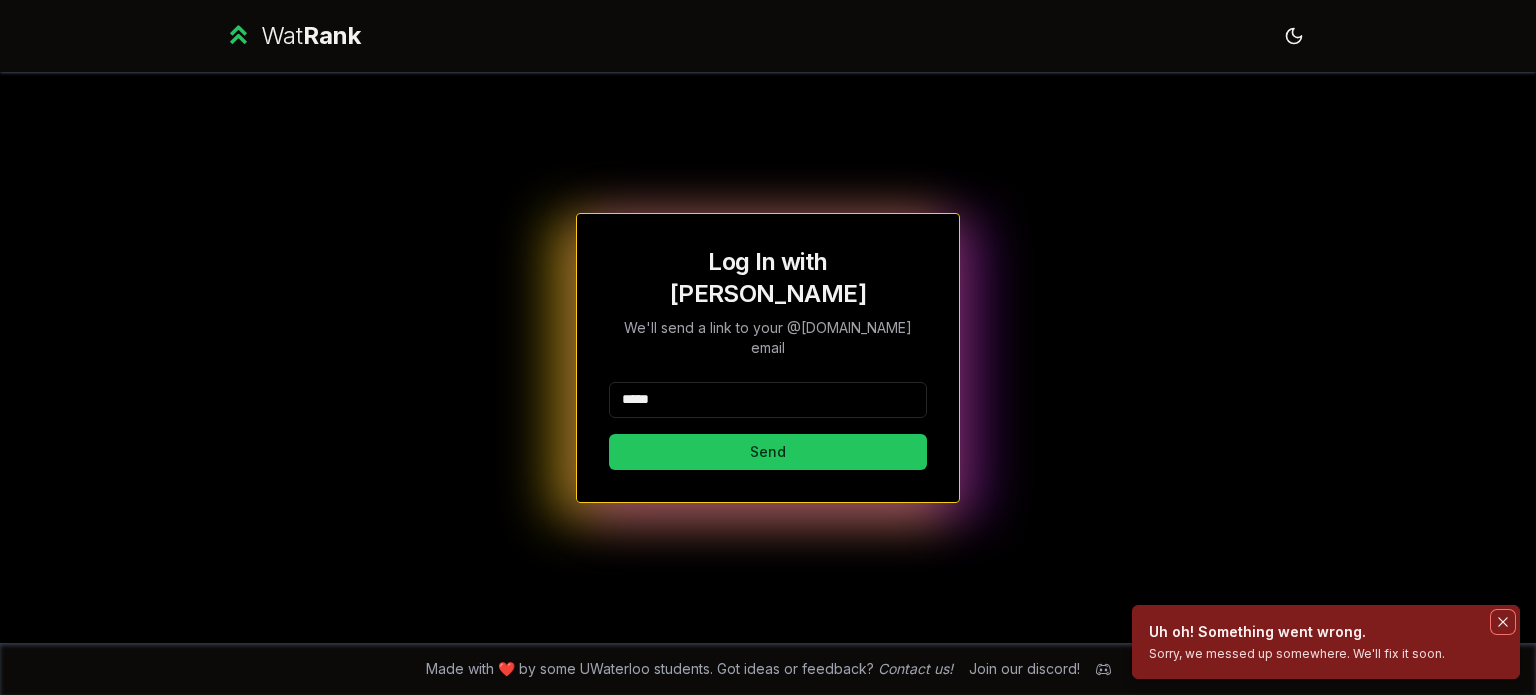 click 